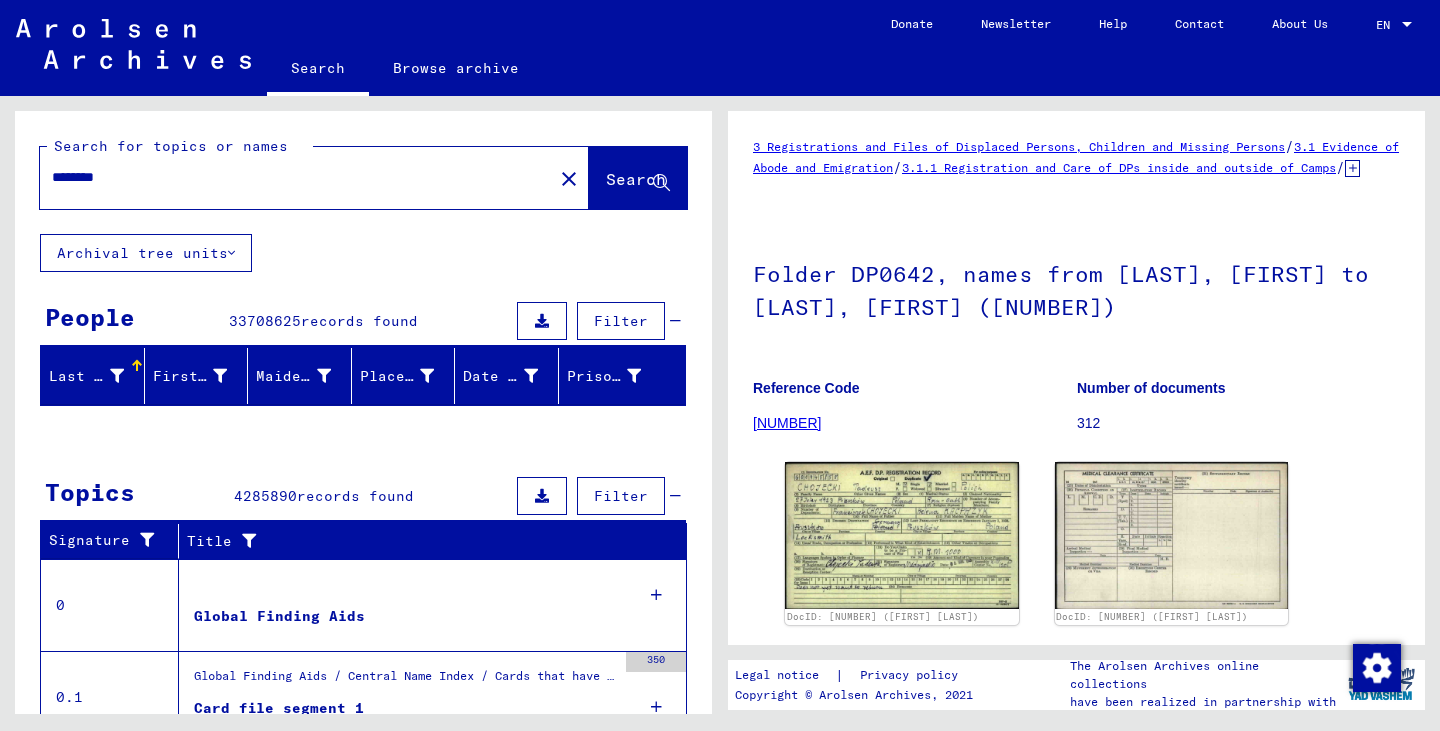 scroll, scrollTop: 0, scrollLeft: 0, axis: both 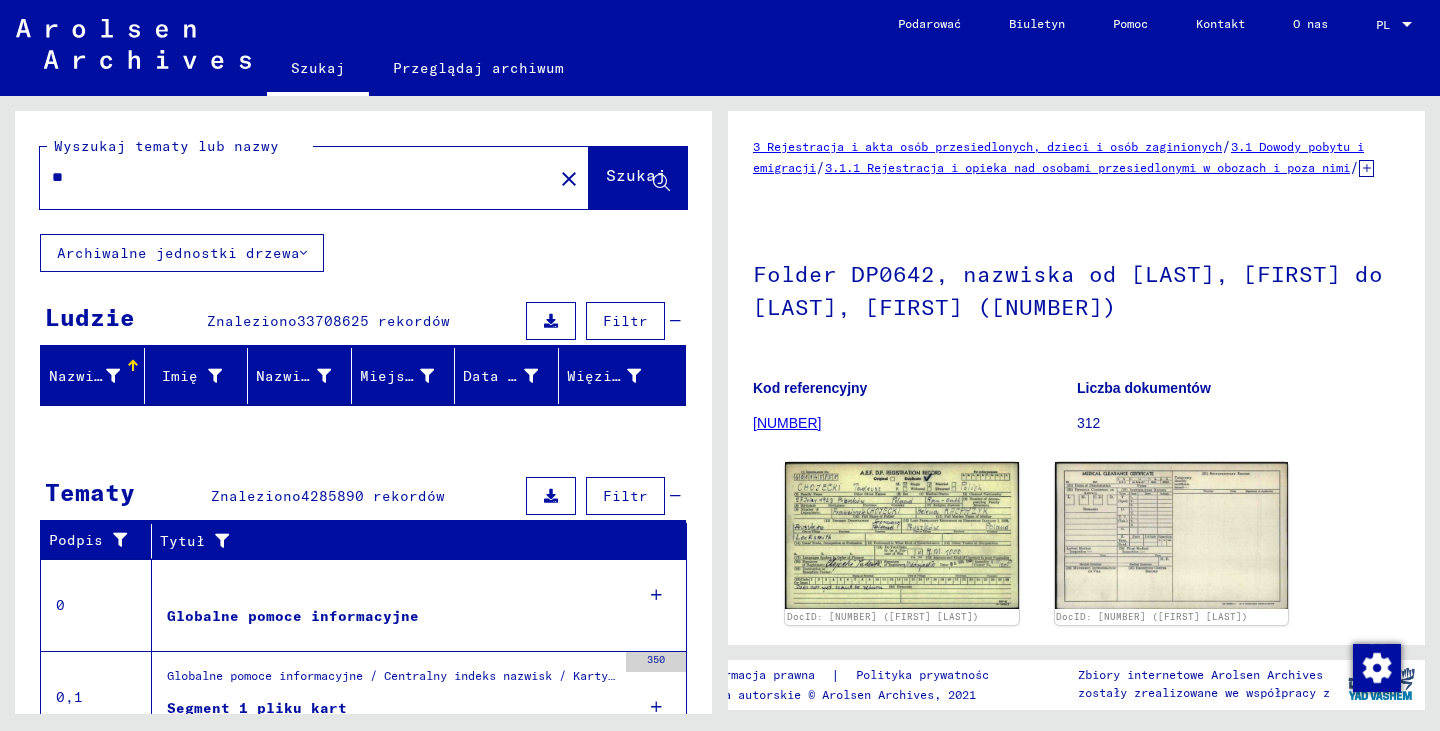 type on "***" 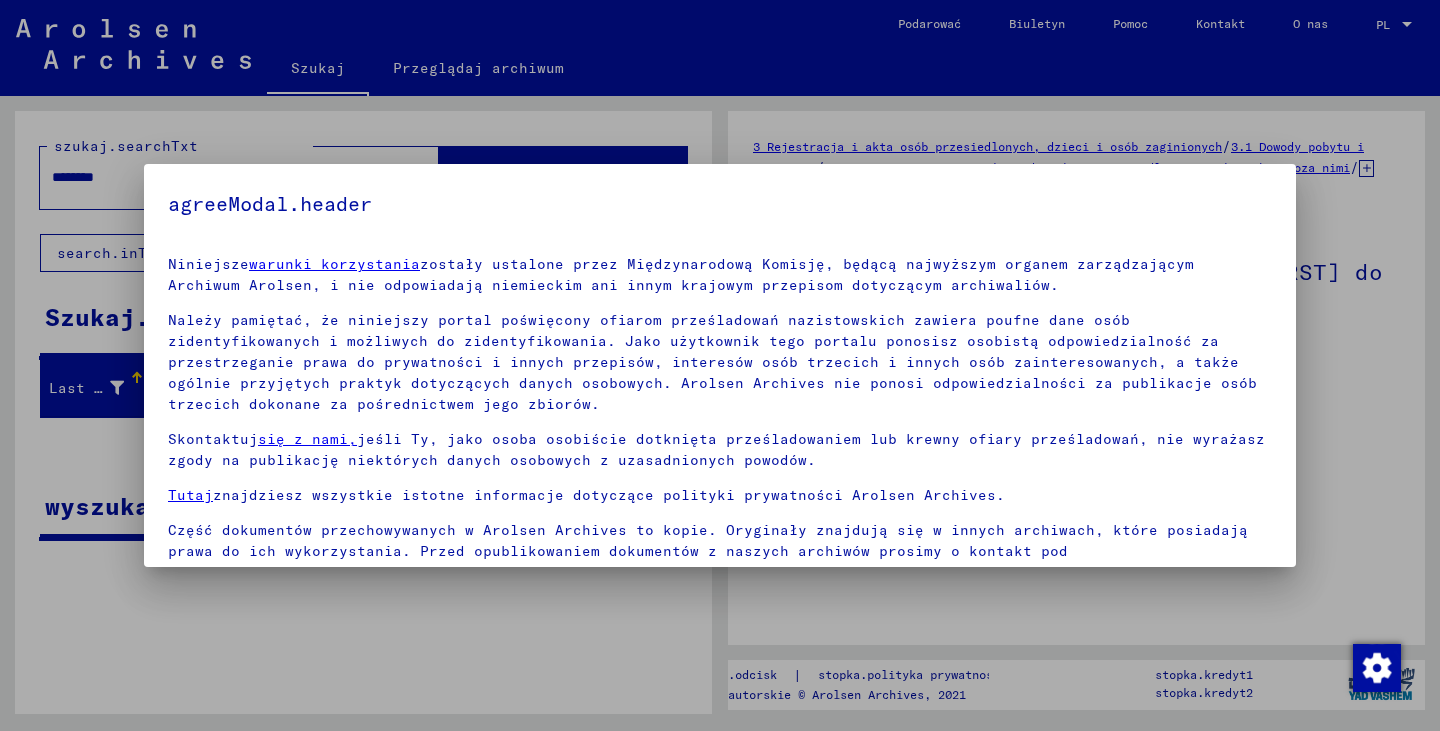 click at bounding box center [720, 365] 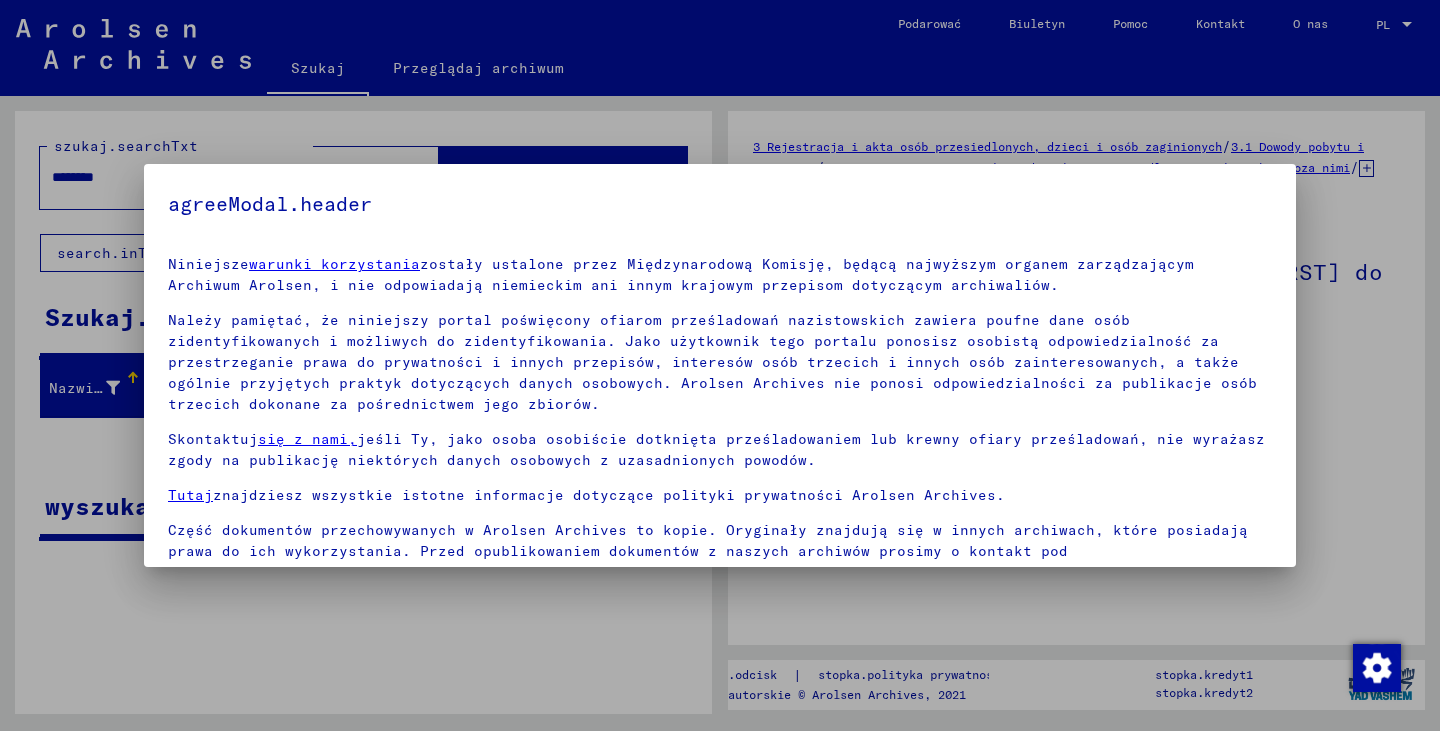 click at bounding box center [720, 365] 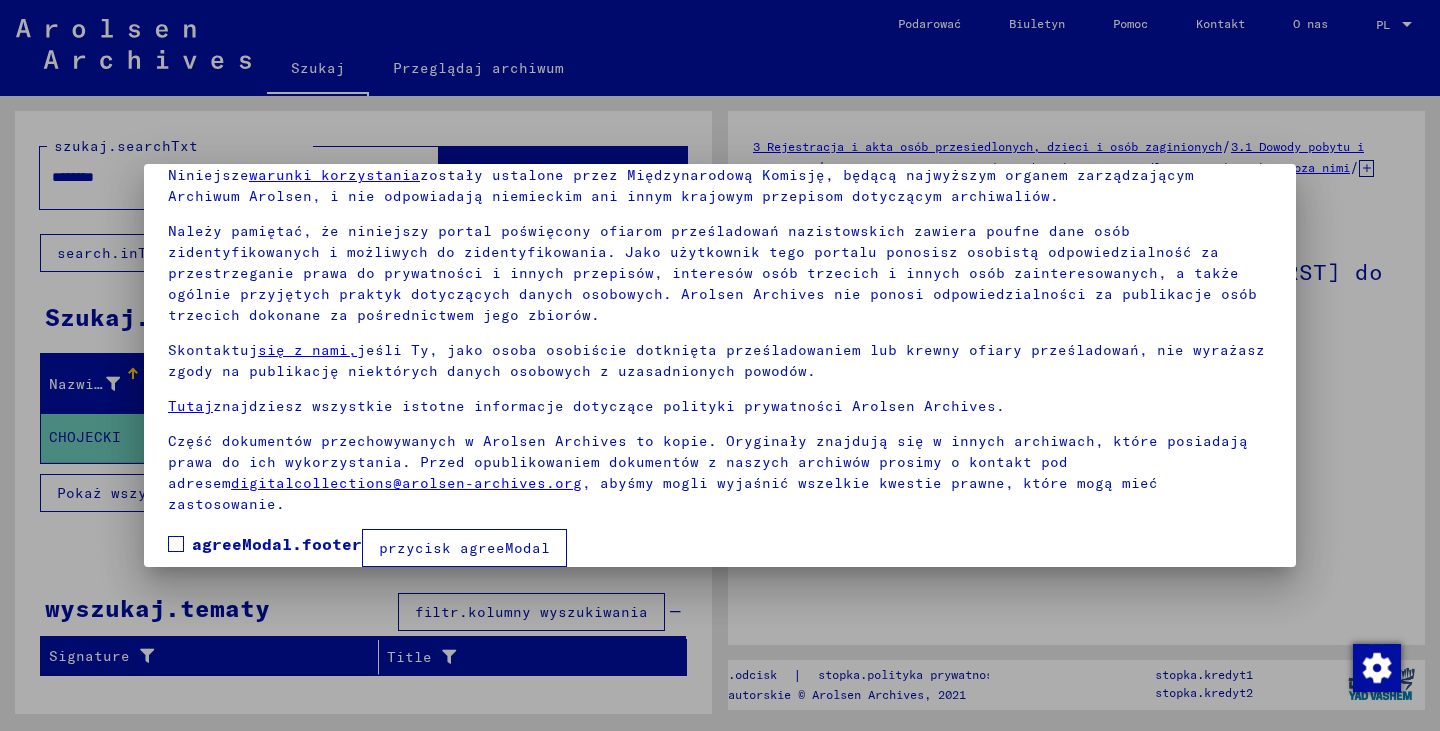 scroll, scrollTop: 93, scrollLeft: 0, axis: vertical 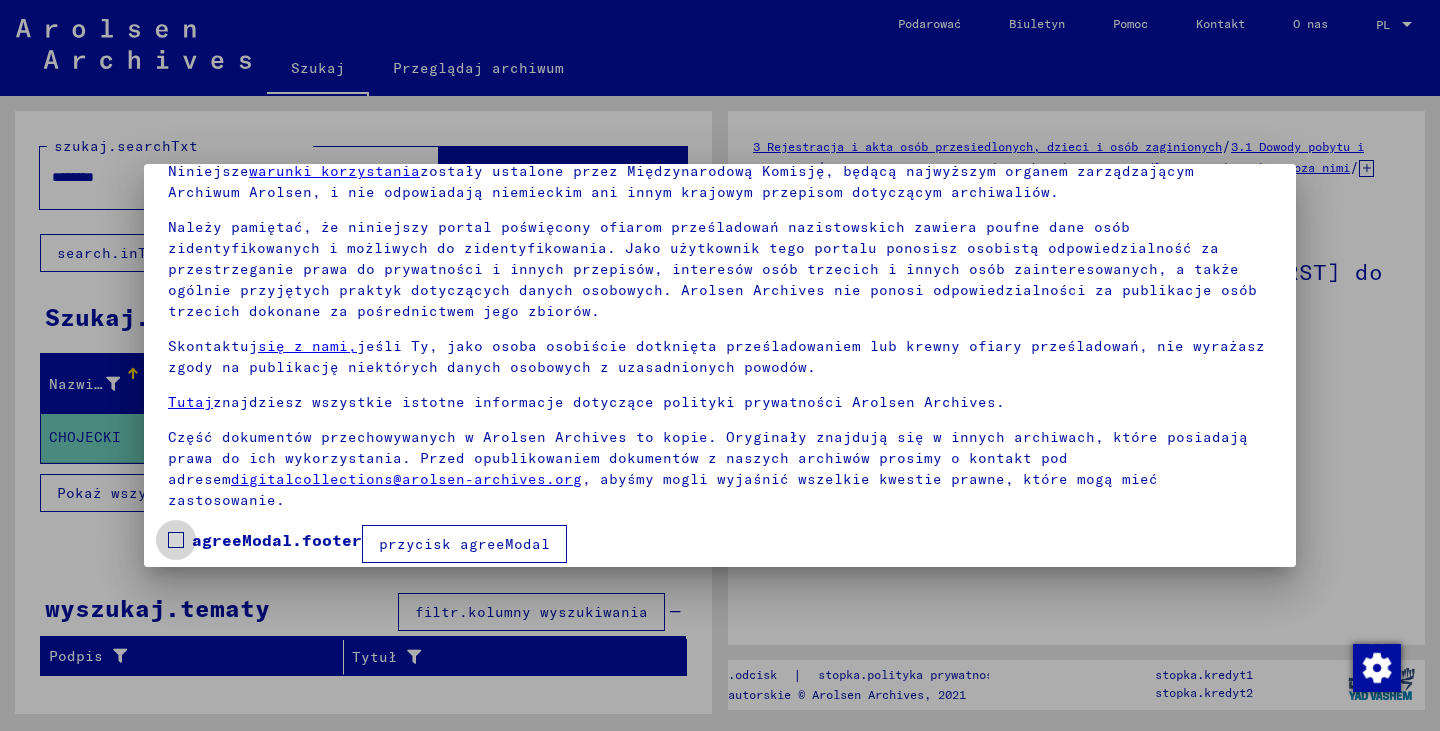 click at bounding box center [176, 540] 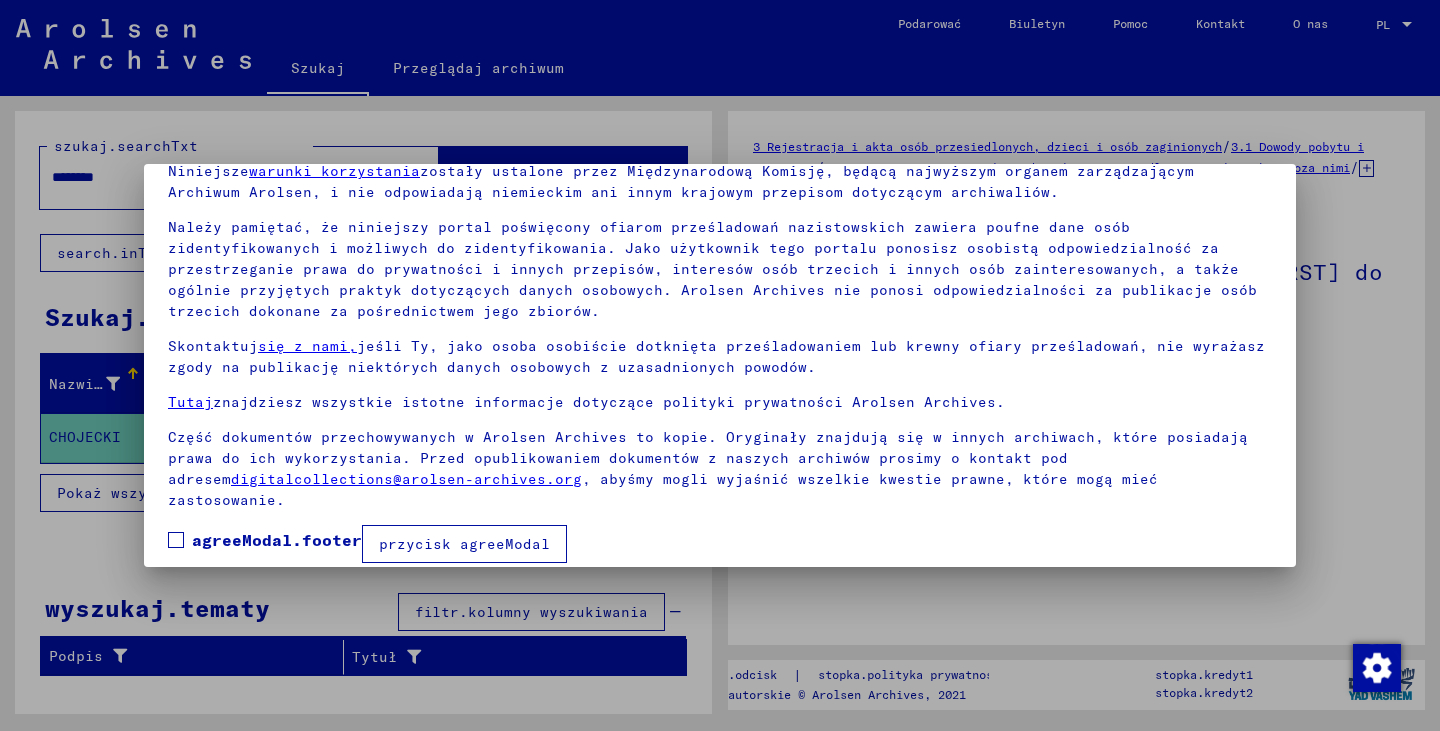 click on "agreeModal.footer" at bounding box center [265, 540] 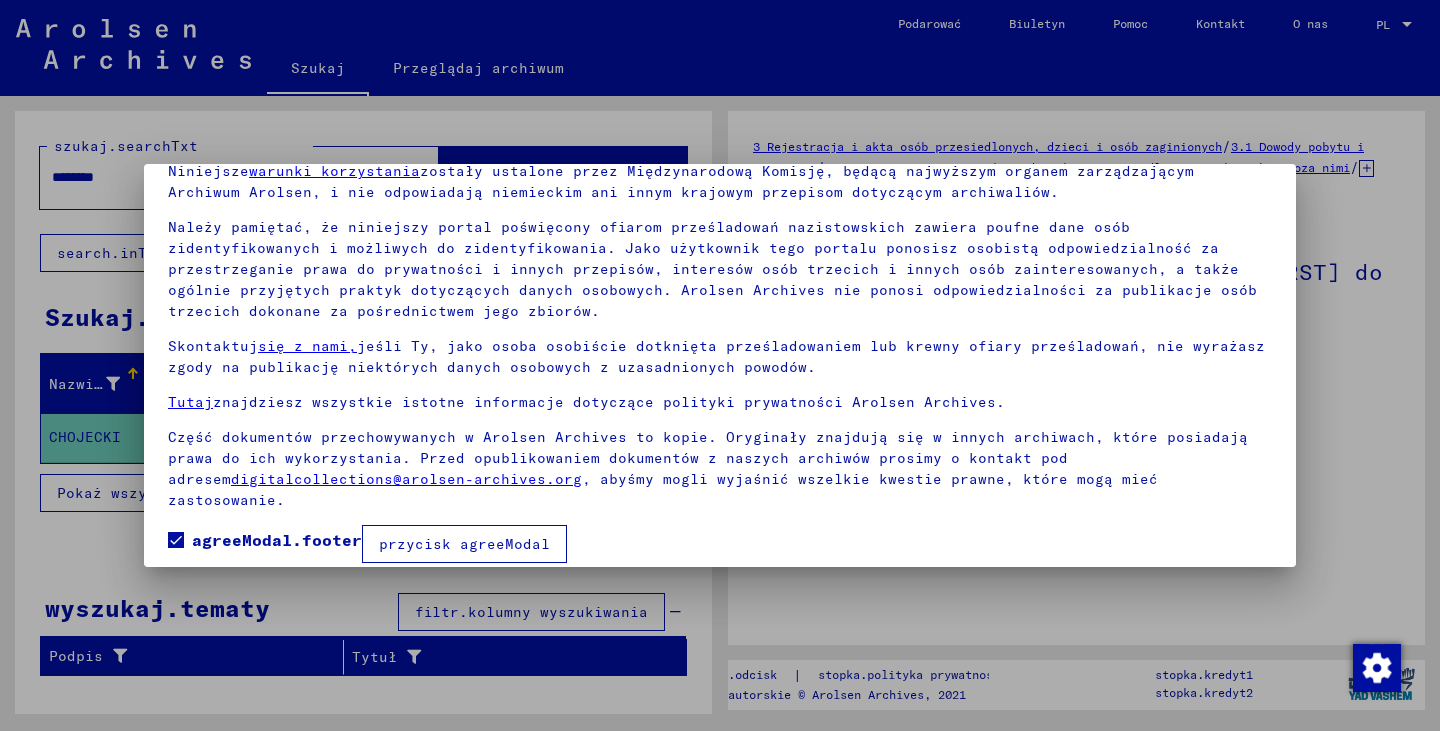 click on "przycisk agreeModal" at bounding box center [464, 544] 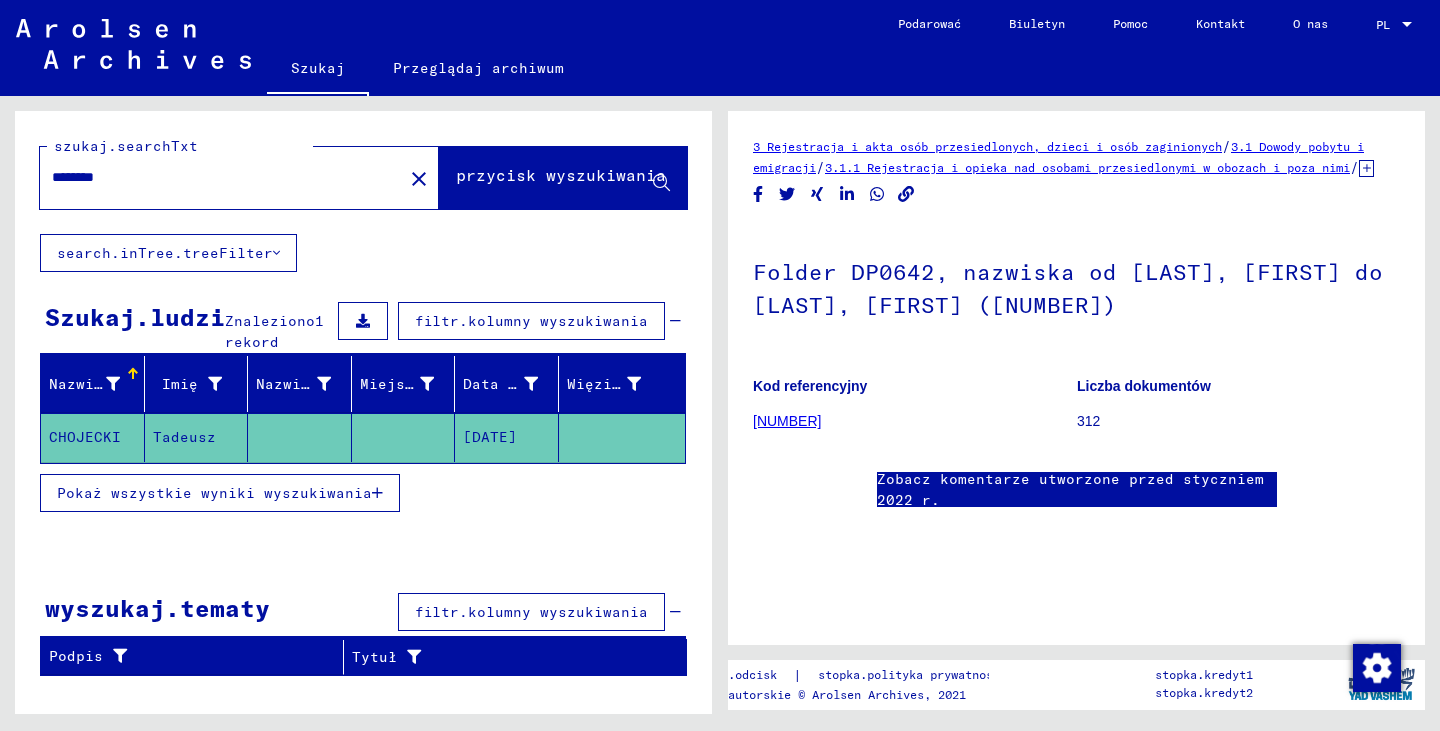 click on "********" at bounding box center [221, 177] 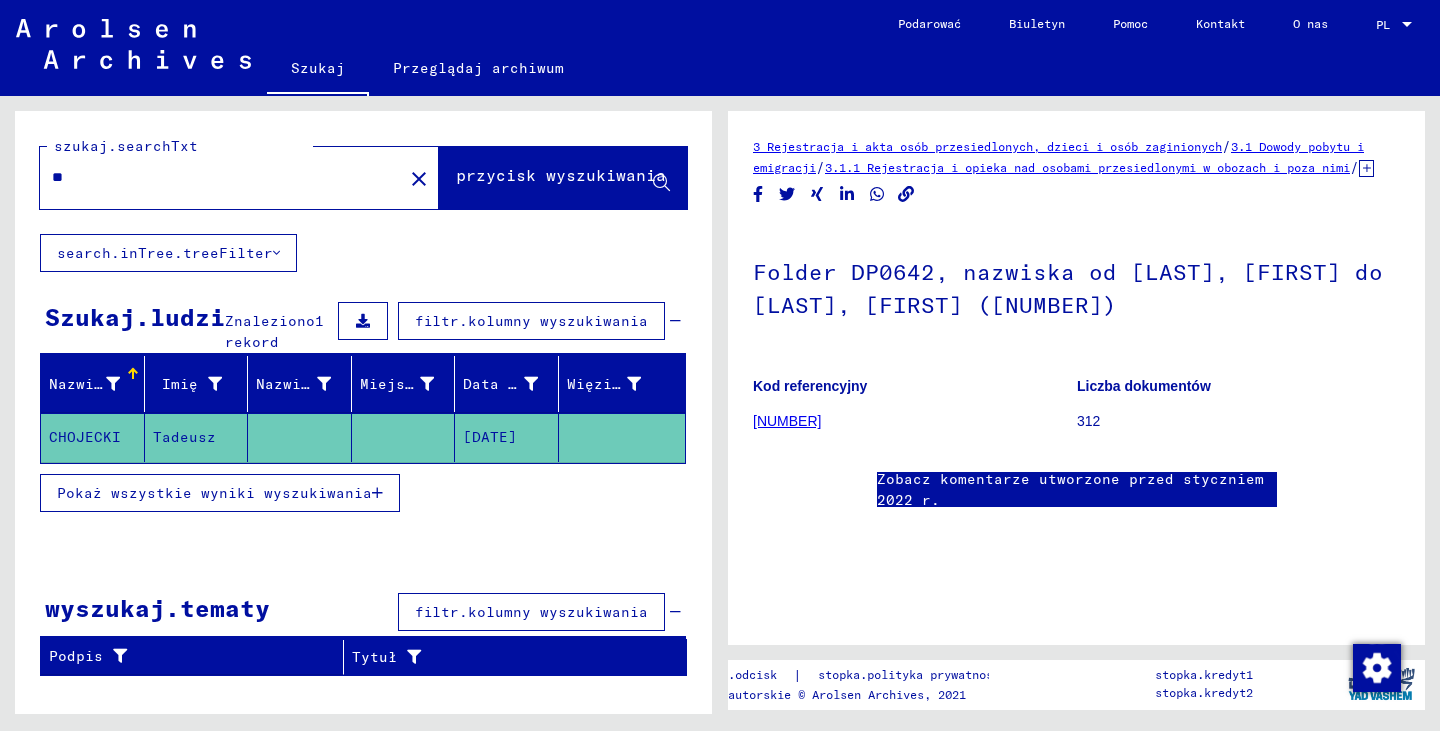 type on "*" 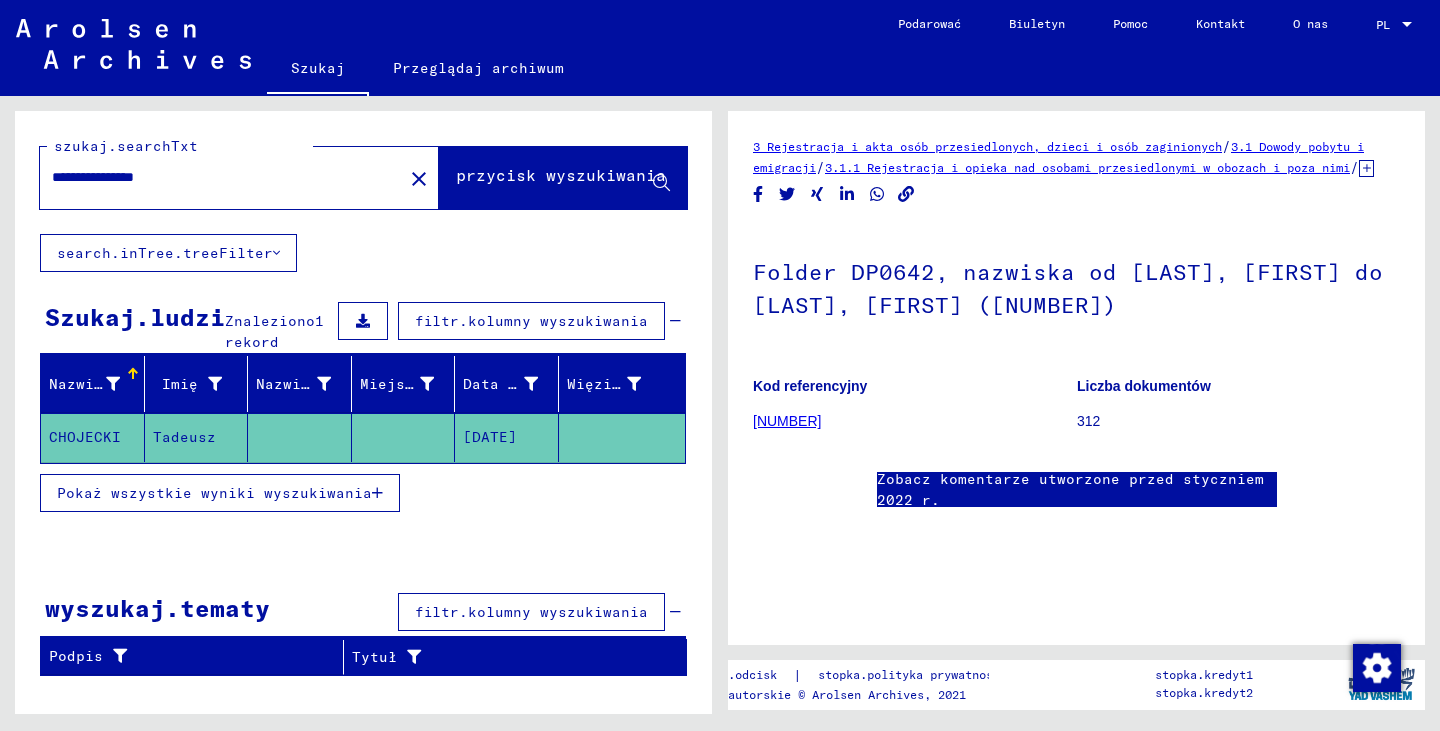 type on "**********" 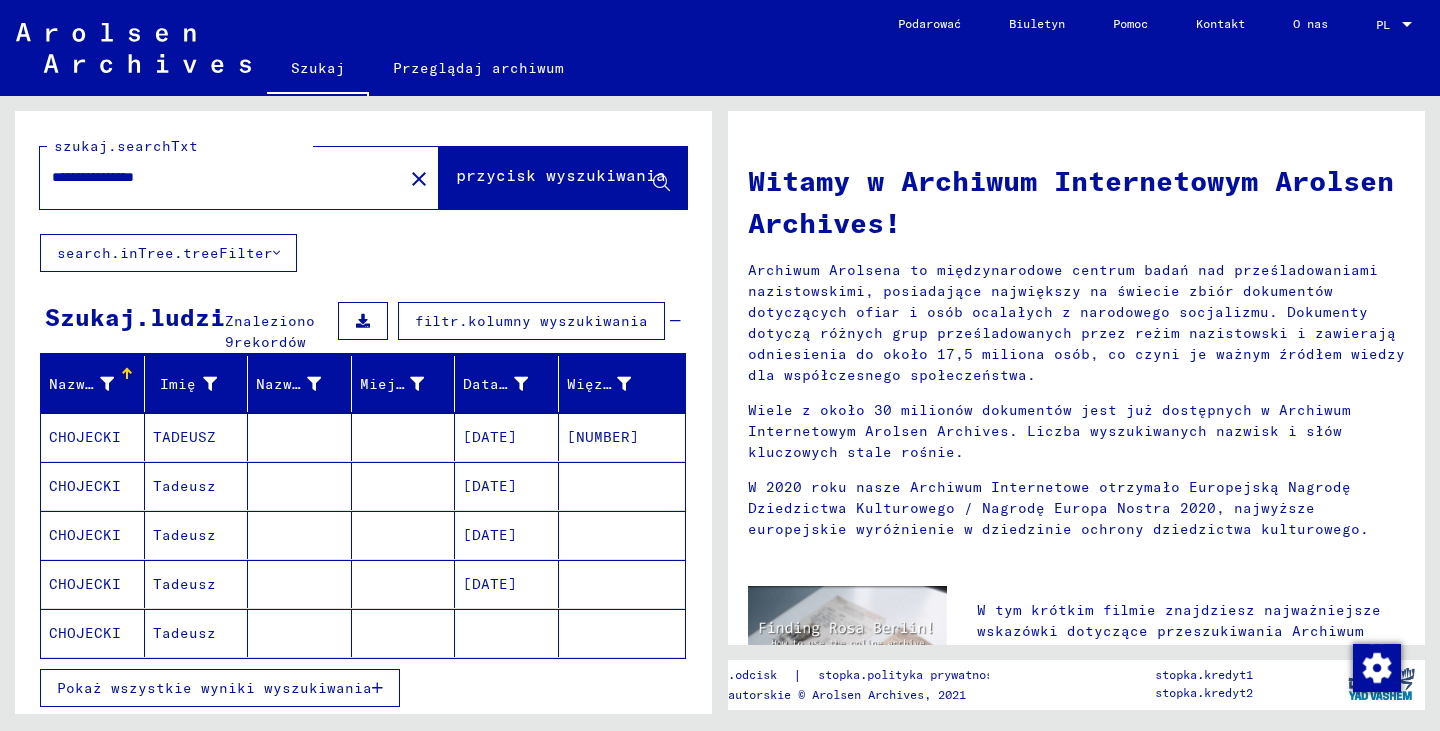 click on "[DATE]" at bounding box center (490, 486) 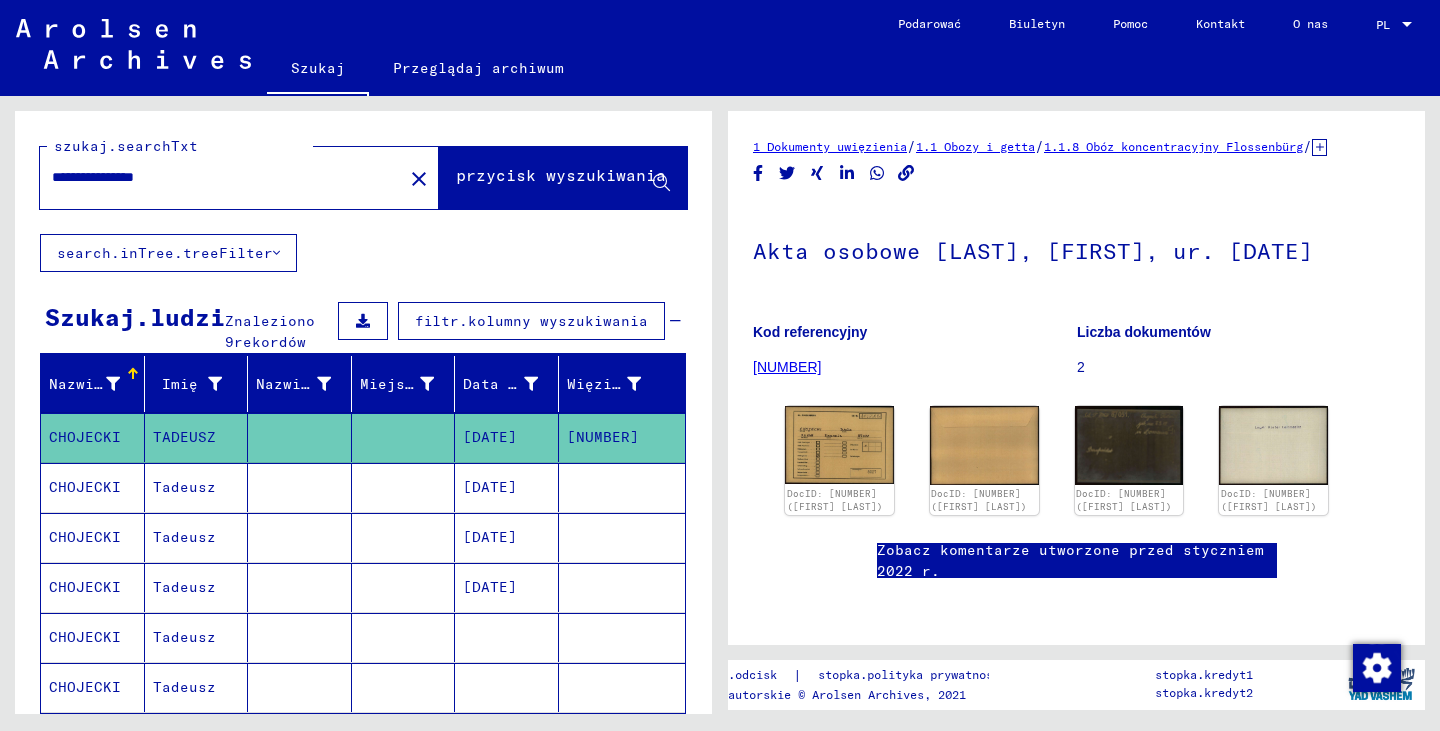 scroll, scrollTop: 0, scrollLeft: 0, axis: both 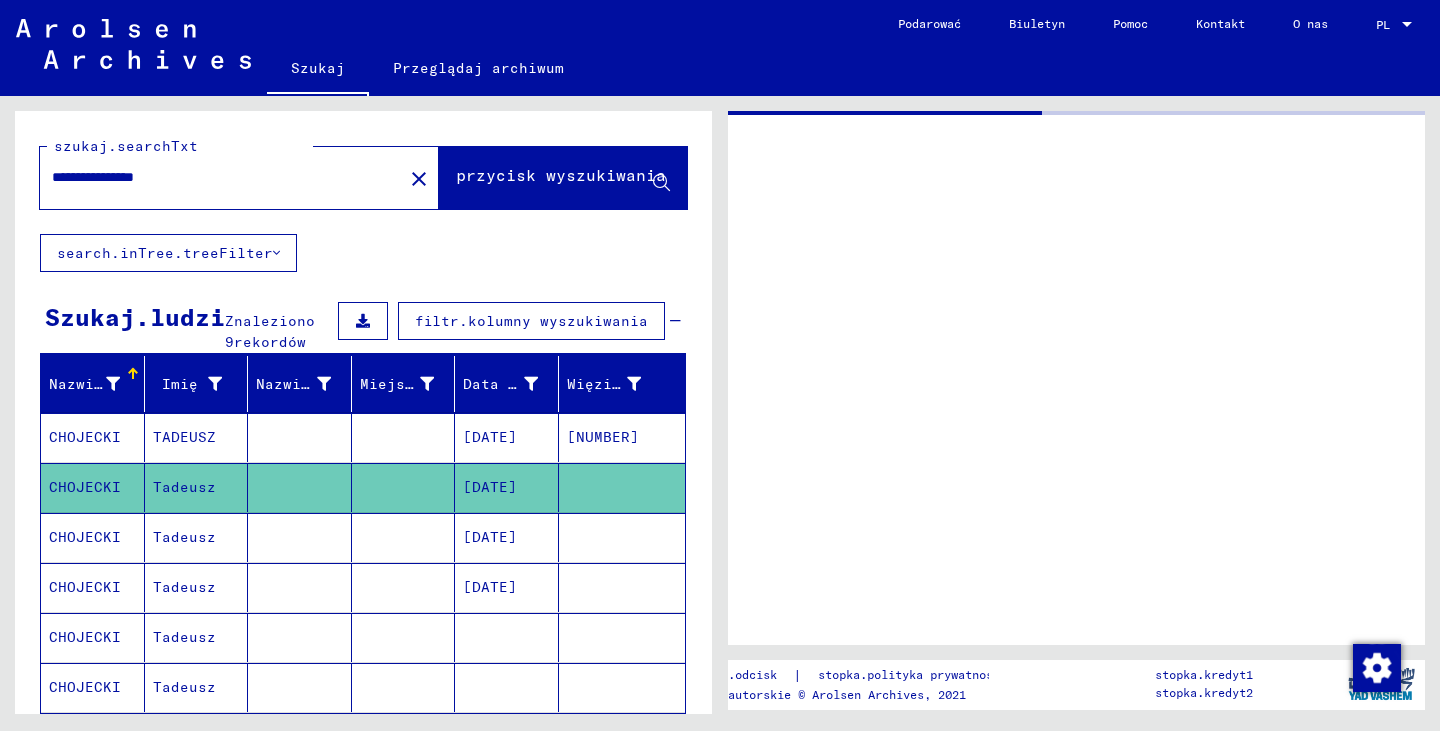 click on "Tadeusz" 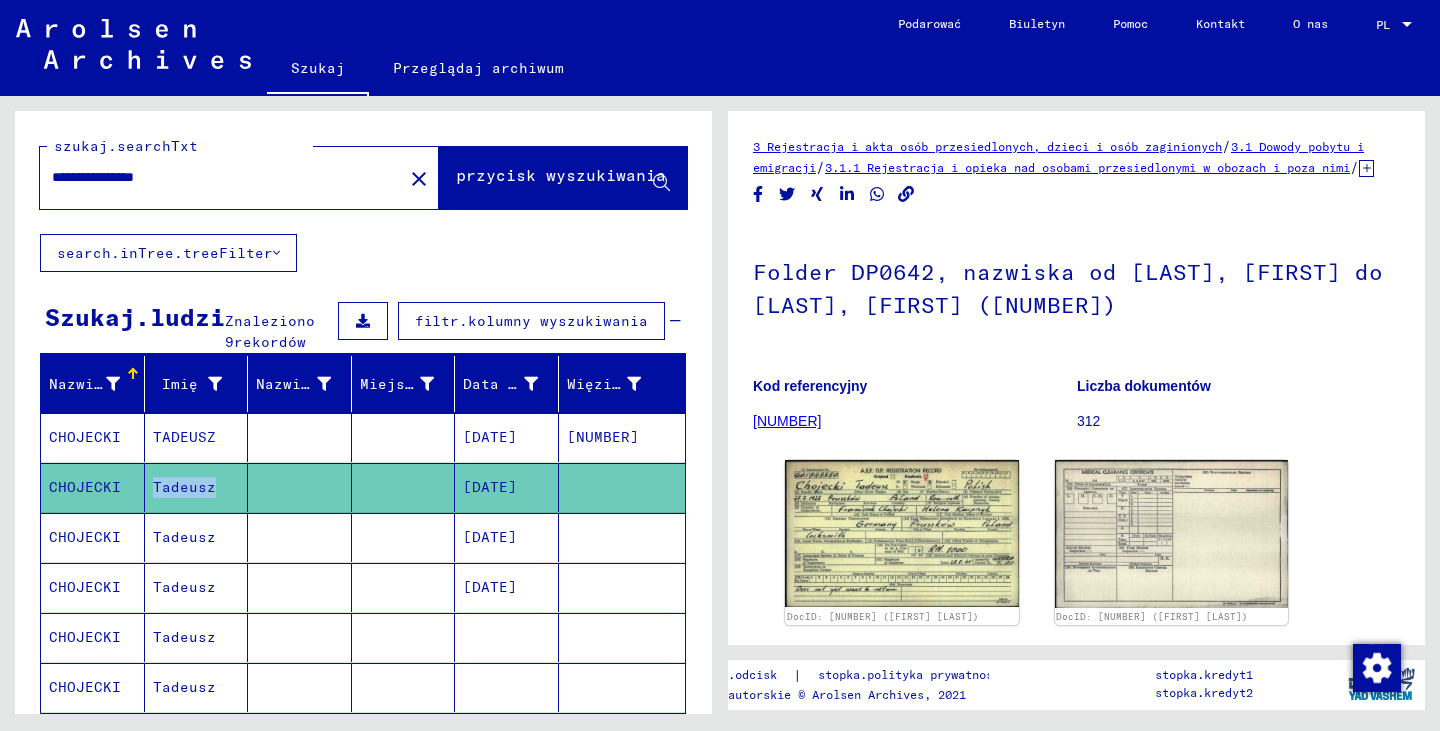 click on "[NUMBER] Rejestracja i akta osób przesiedlonych, dzieci i osób zaginionych / [NUMBER] Dowody pobytu i emigracji / [NUMBER] Rejestracja i opieka nad osobami przesiedlonymi w obozach i poza nimi / [NUMBER] Plik kart powojennych / Plik kart powojennych (AZ) / Nazwy w kolejności „fonetycznej” od C / Folder DP0642, nazwiska od [LAST], [FIRST] do [LAST], [FIRST] ([NUMBER]) Kod referencyjny [NUMBER] Liczba dokumentów [NUMBER] DocID: [NUMBER] ([FIRST] [LAST]) DocID: [NUMBER] ([FIRST] [LAST]) Zobacz komentarze utworzone przed [MONTH] [YEAR] r." 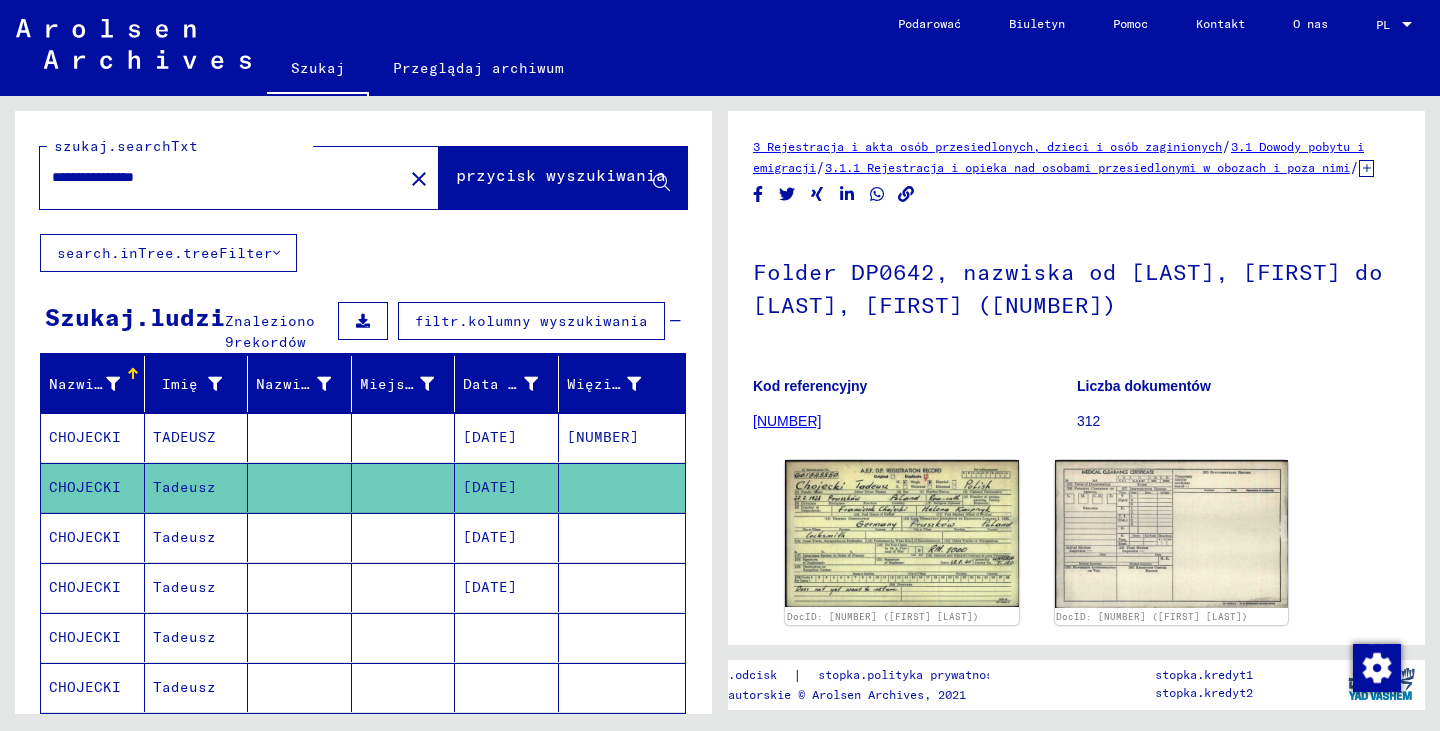 click on "[NUMBER] Rejestracja i akta osób przesiedlonych, dzieci i osób zaginionych / [NUMBER] Dowody pobytu i emigracji / [NUMBER] Rejestracja i opieka nad osobami przesiedlonymi w obozach i poza nimi / [NUMBER] Plik kart powojennych / Plik kart powojennych (AZ) / Nazwy w kolejności „fonetycznej” od C / Folder DP0642, nazwiska od [LAST], [FIRST] do [LAST], [FIRST] ([NUMBER]) Kod referencyjny [NUMBER] Liczba dokumentów [NUMBER] DocID: [NUMBER] ([FIRST] [LAST]) DocID: [NUMBER] ([FIRST] [LAST]) Zobacz komentarze utworzone przed [MONTH] [YEAR] r." 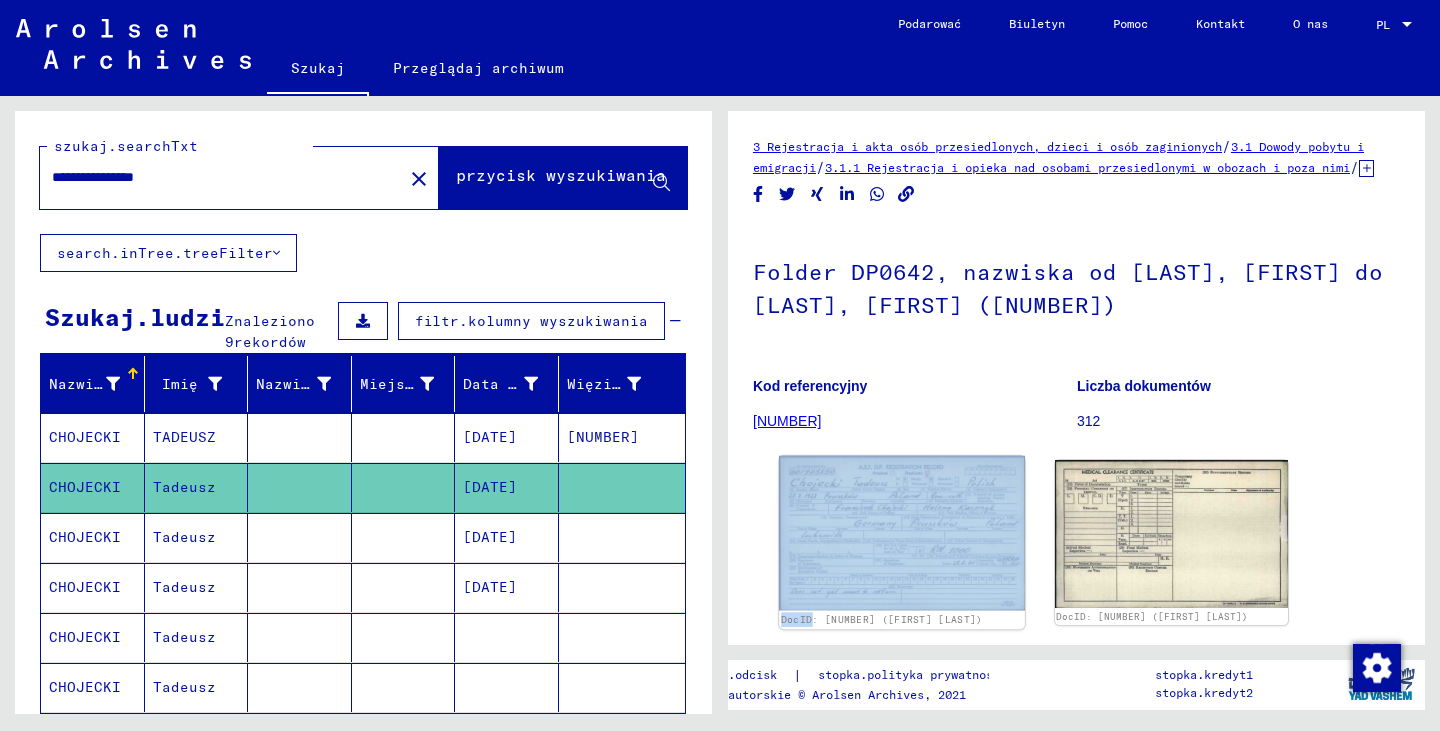 click 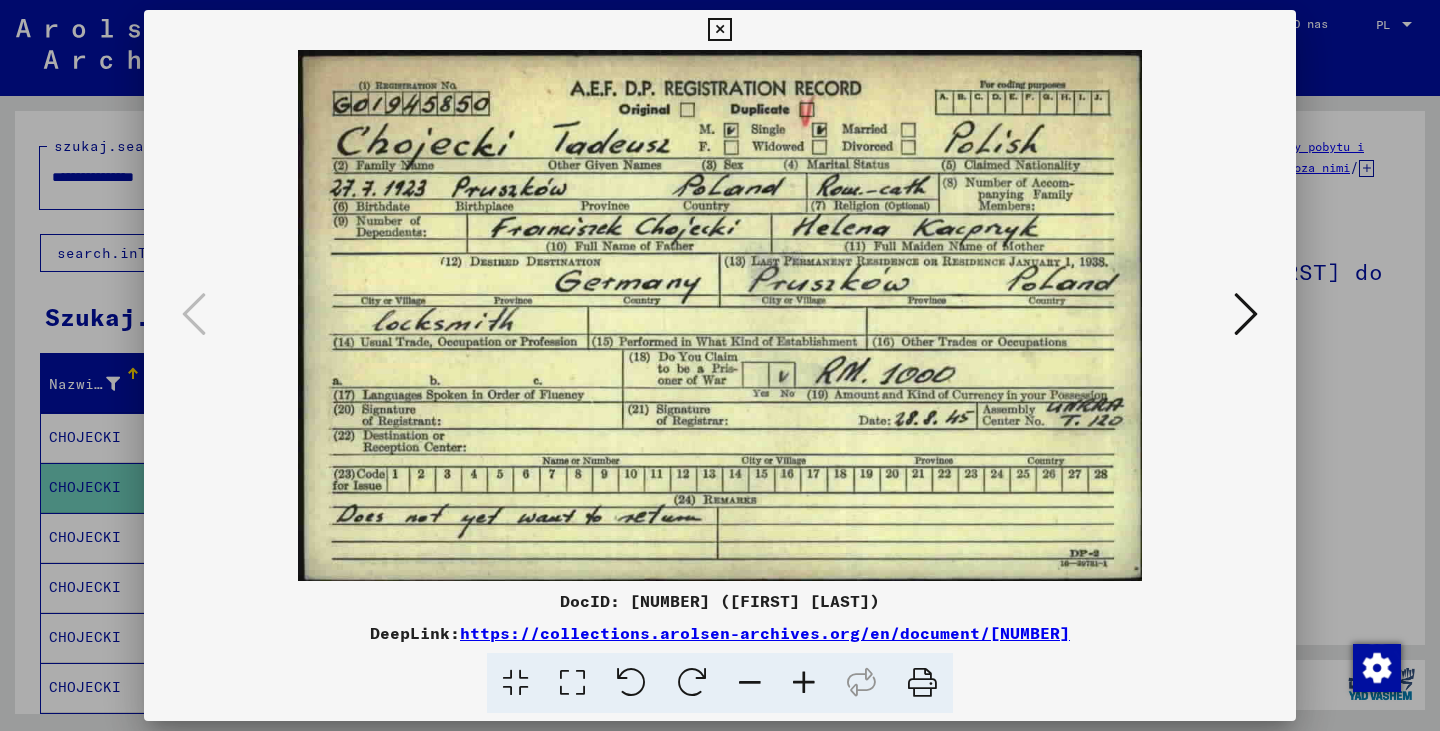 click at bounding box center (720, 315) 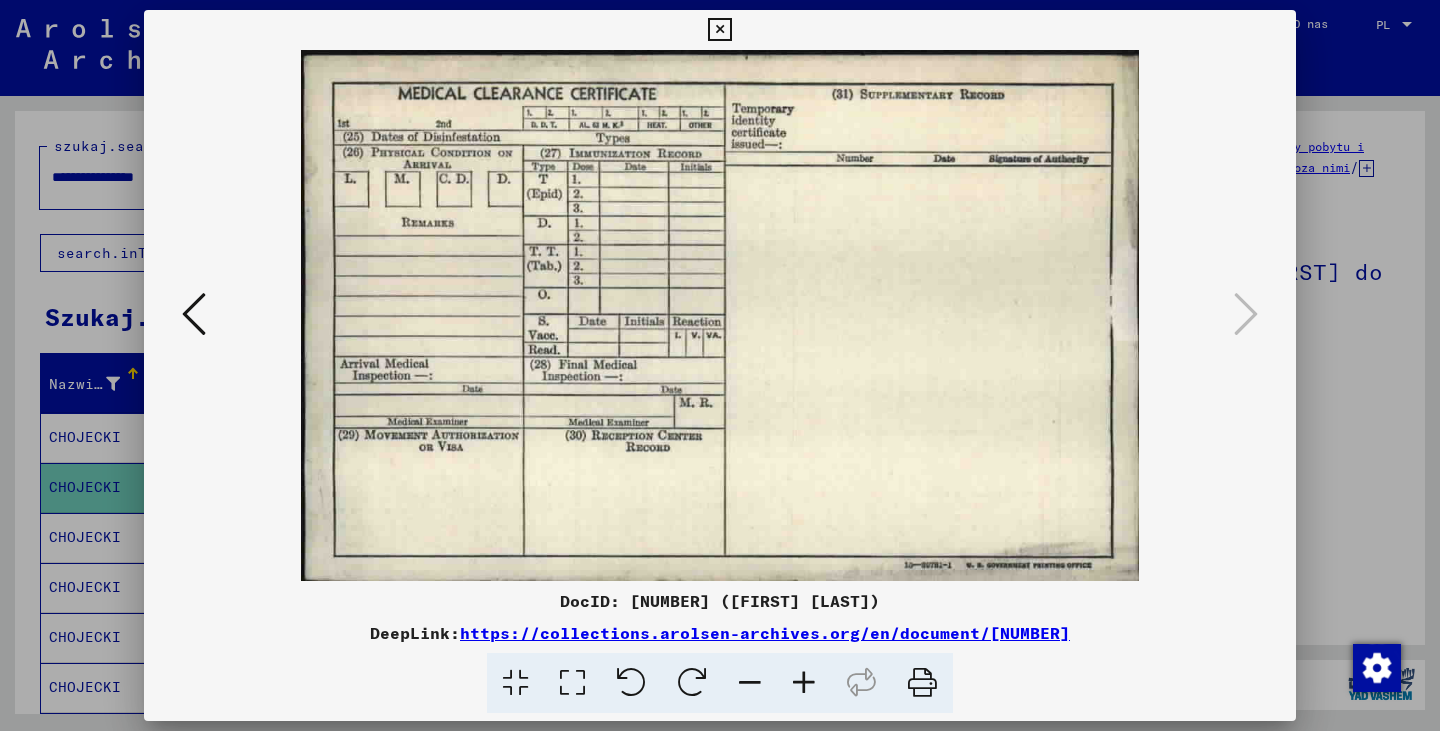 click at bounding box center (720, 365) 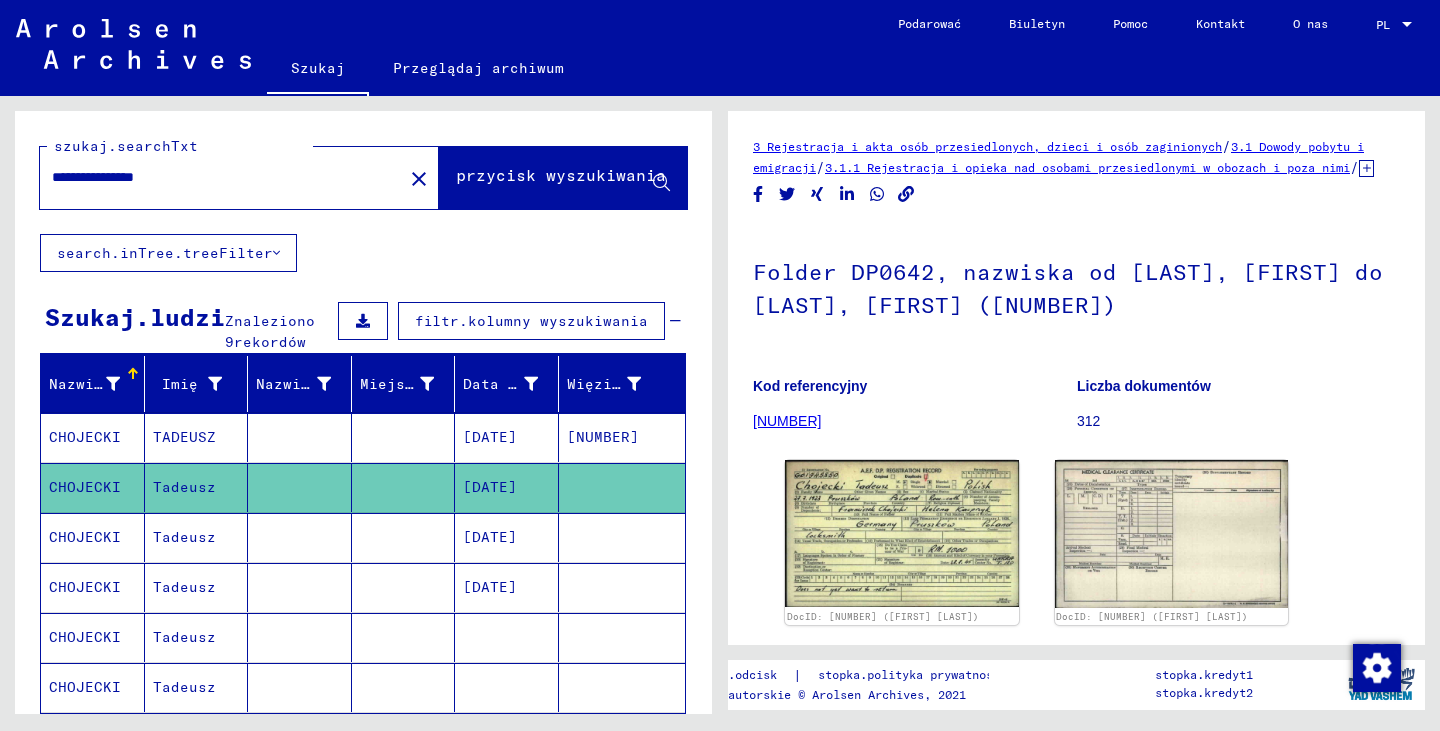 click on "Tadeusz" at bounding box center (197, 587) 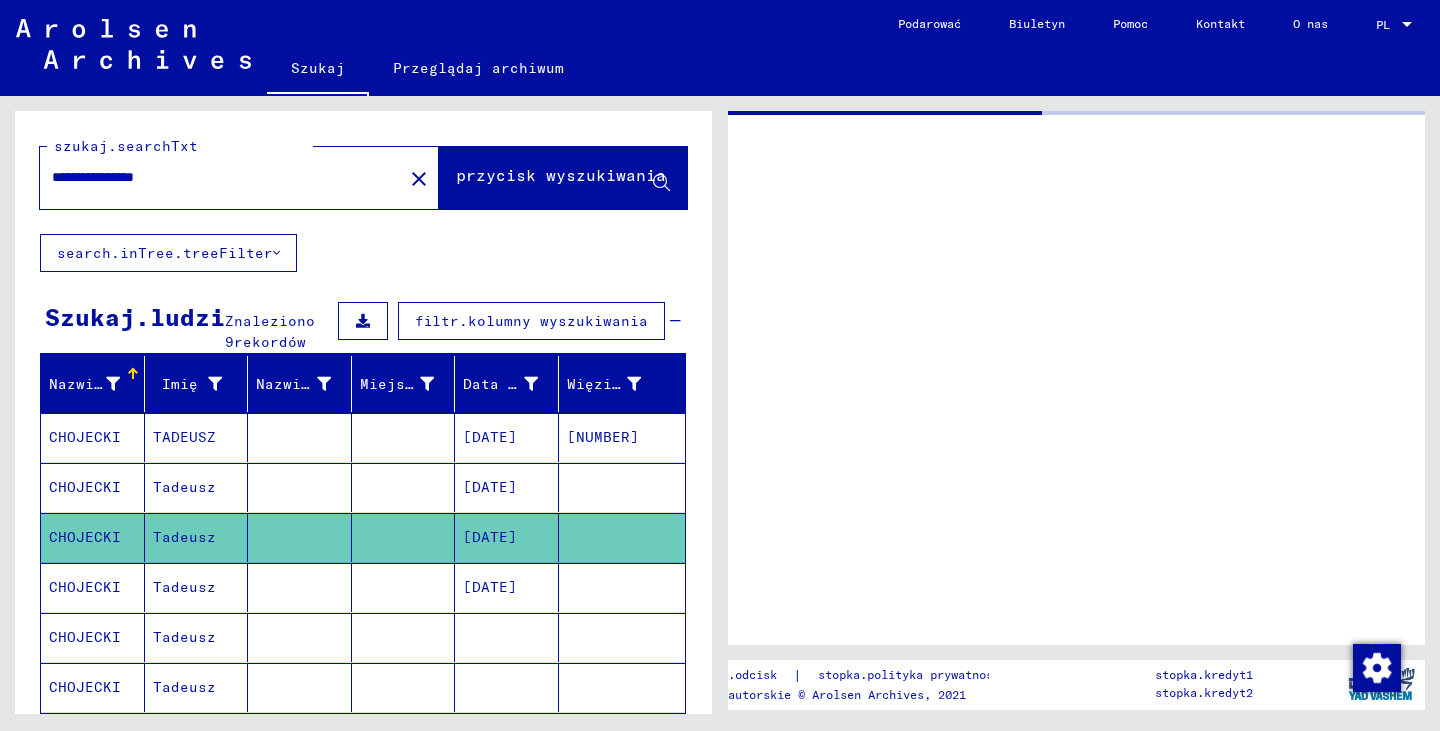 click on "Tadeusz" 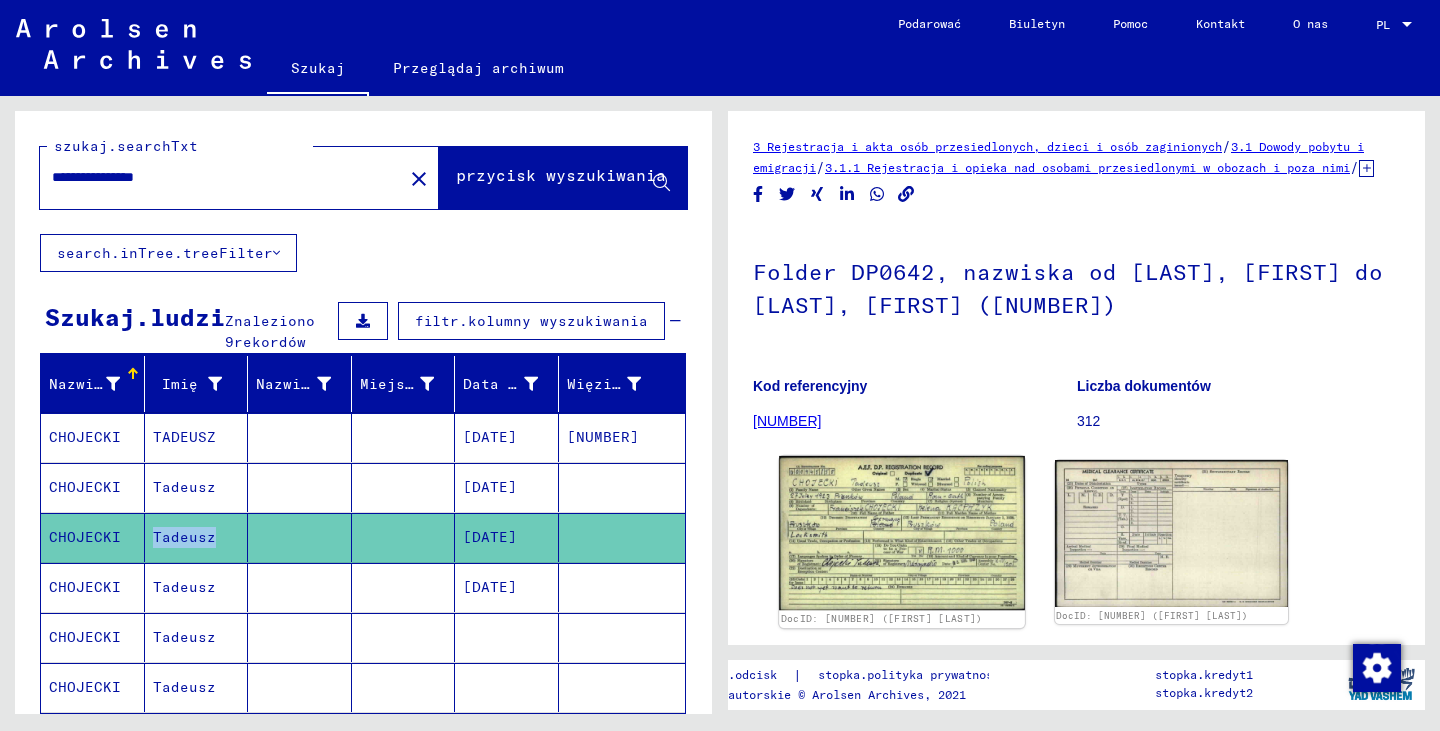 click 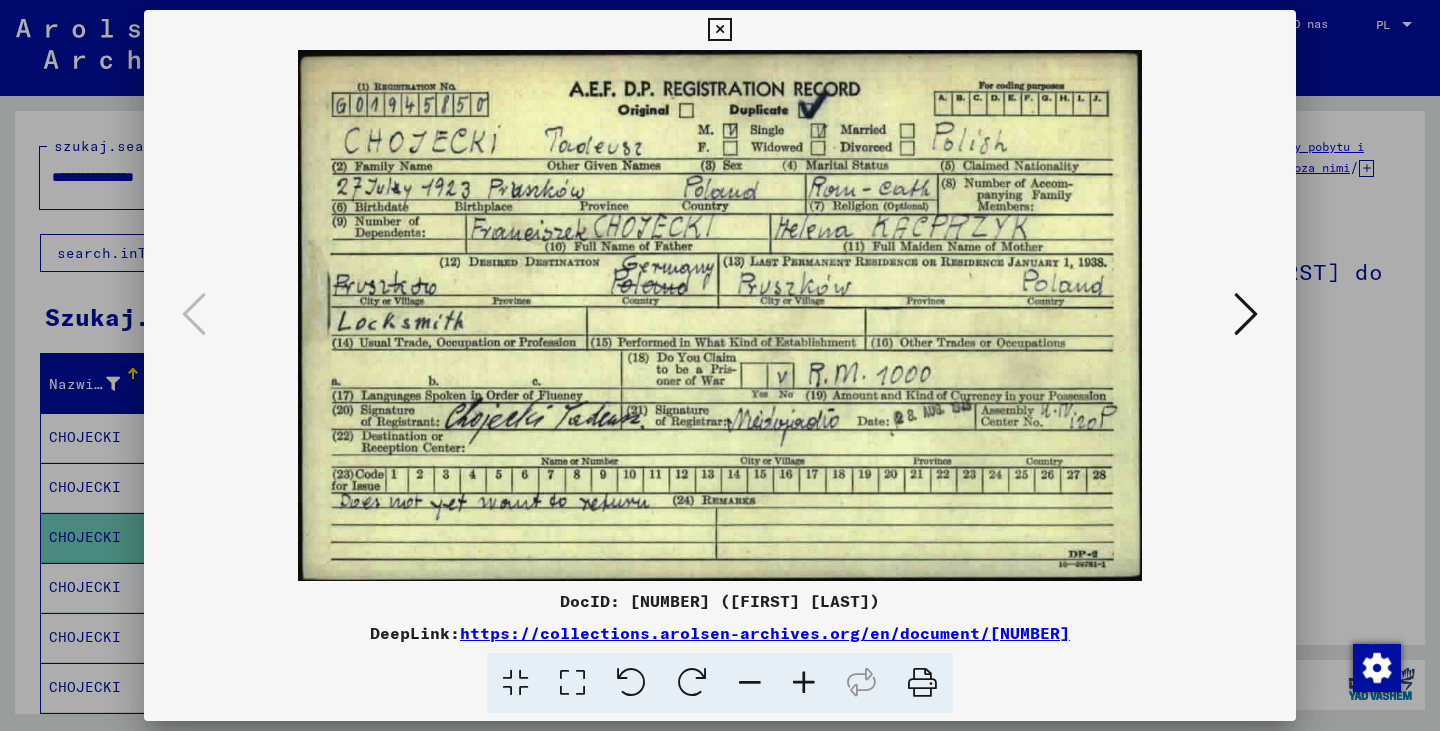 click at bounding box center [1246, 314] 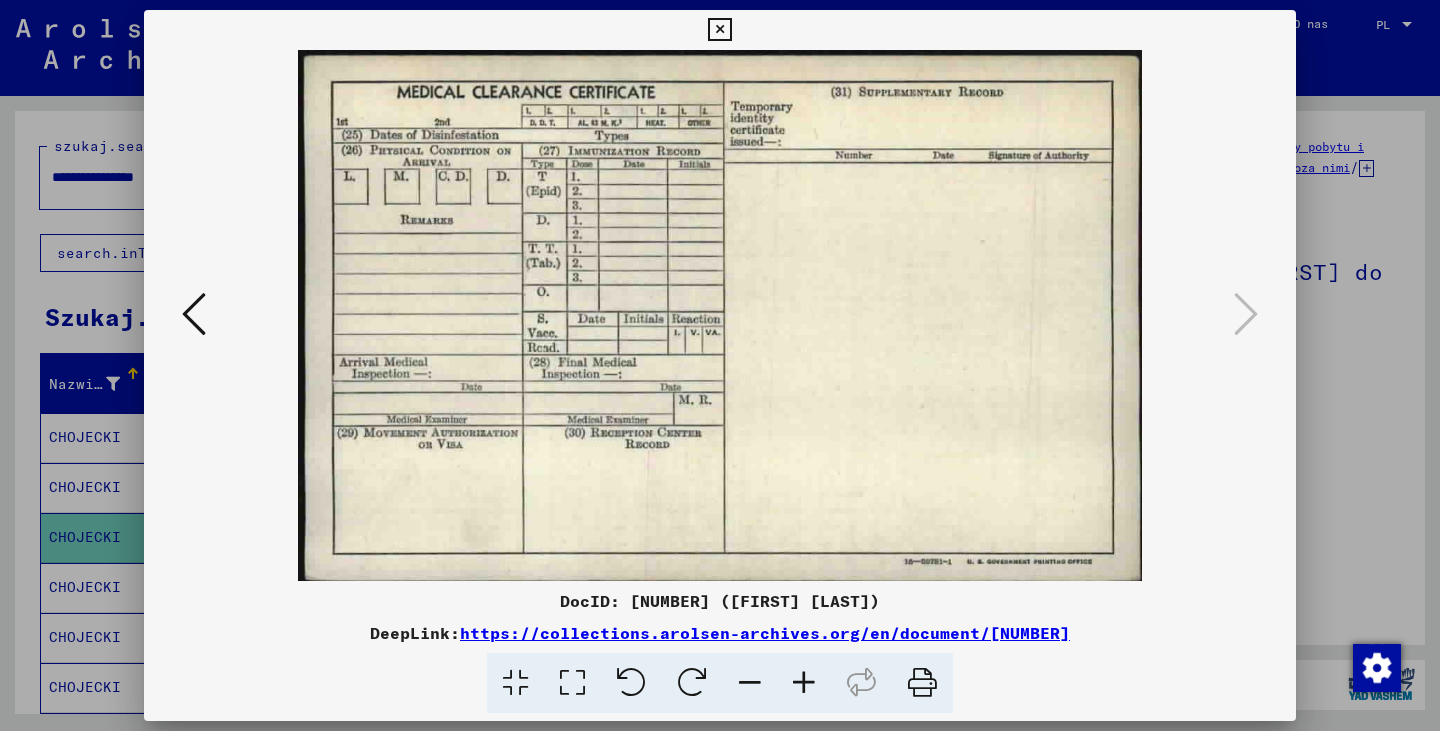 click at bounding box center (720, 365) 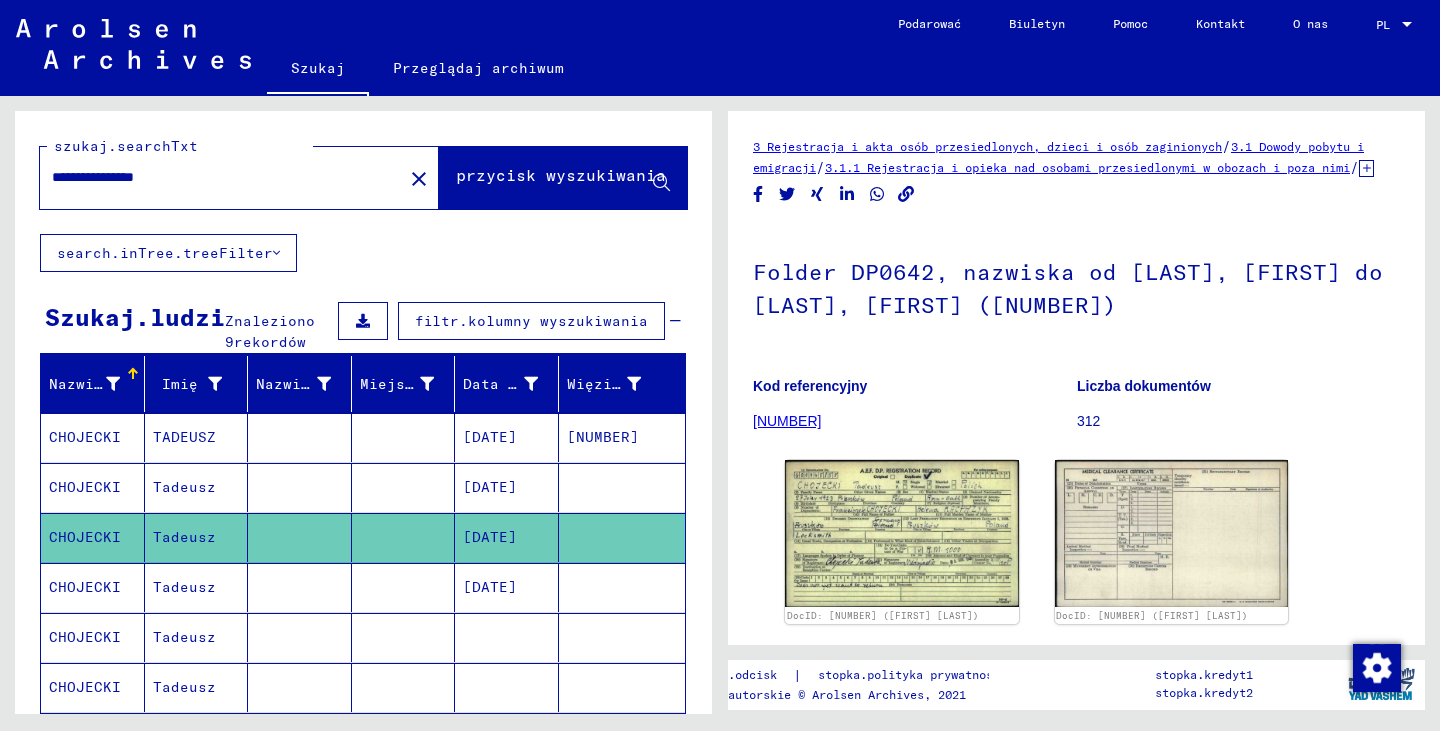 click on "Tadeusz" at bounding box center [197, 637] 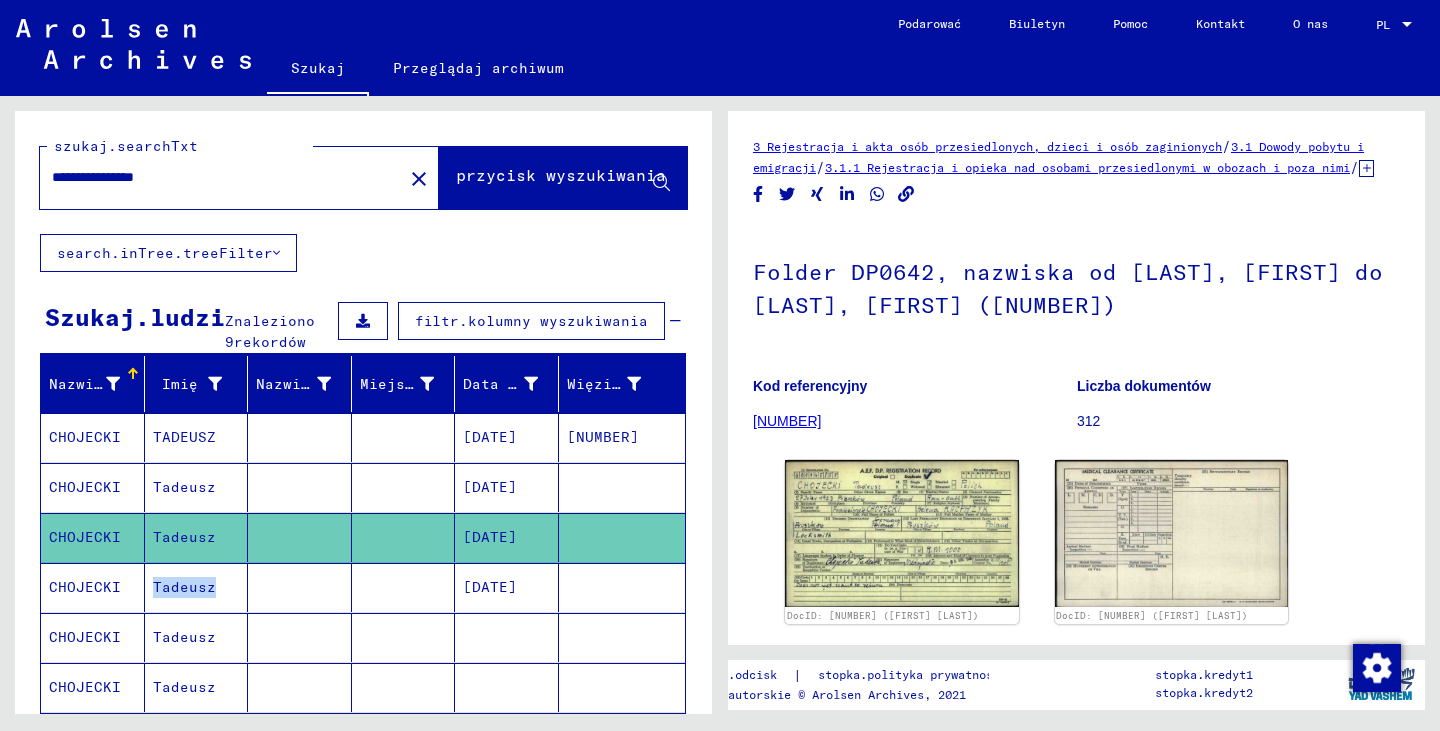 click on "Tadeusz" at bounding box center (197, 637) 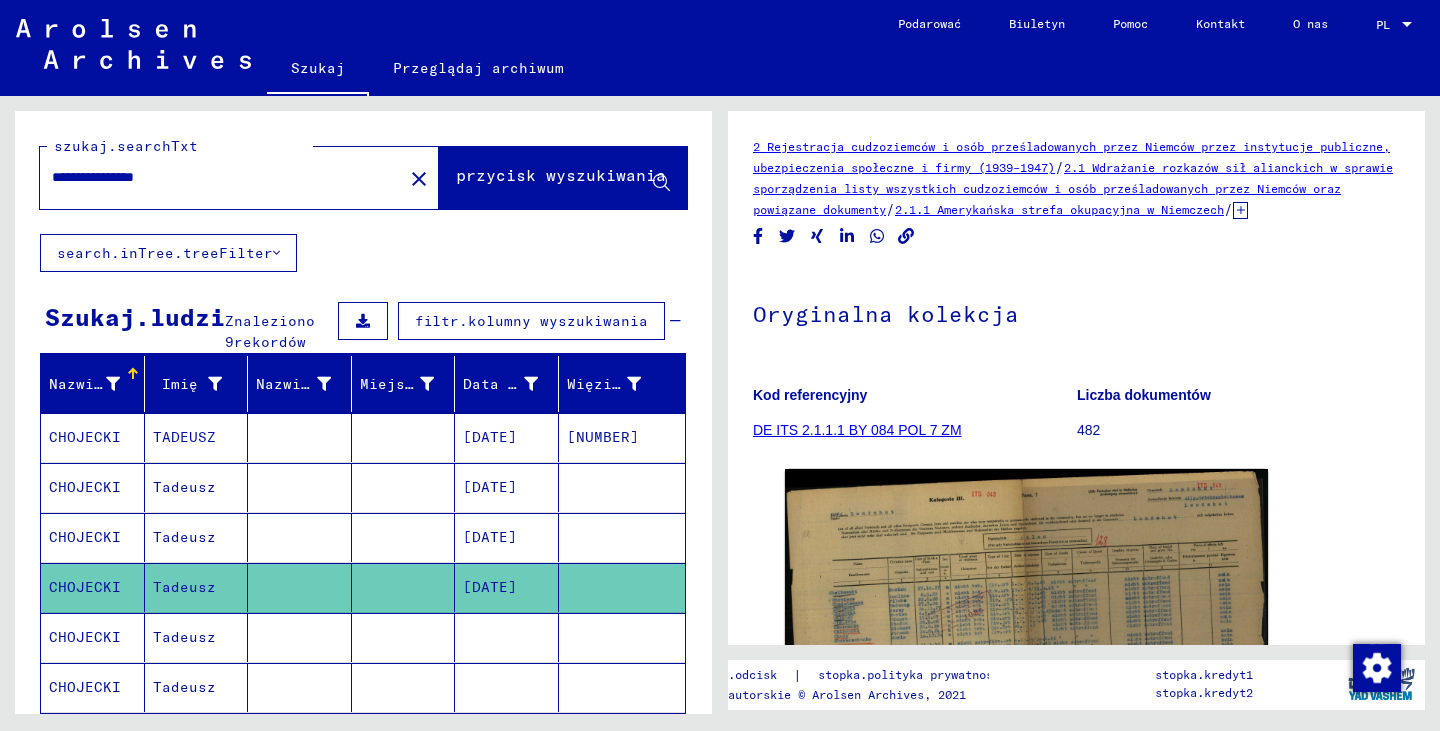 click on "Tadeusz" at bounding box center [184, 687] 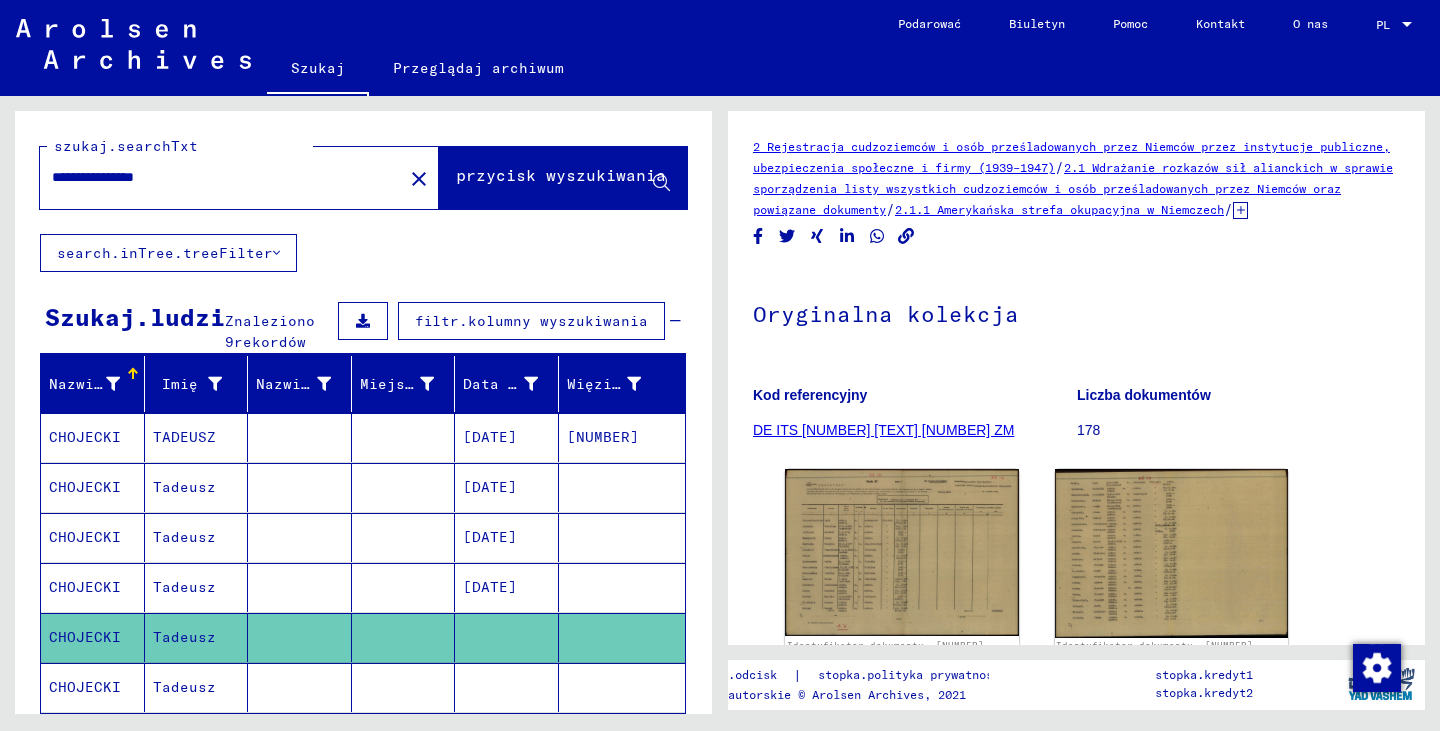 scroll, scrollTop: 541, scrollLeft: 0, axis: vertical 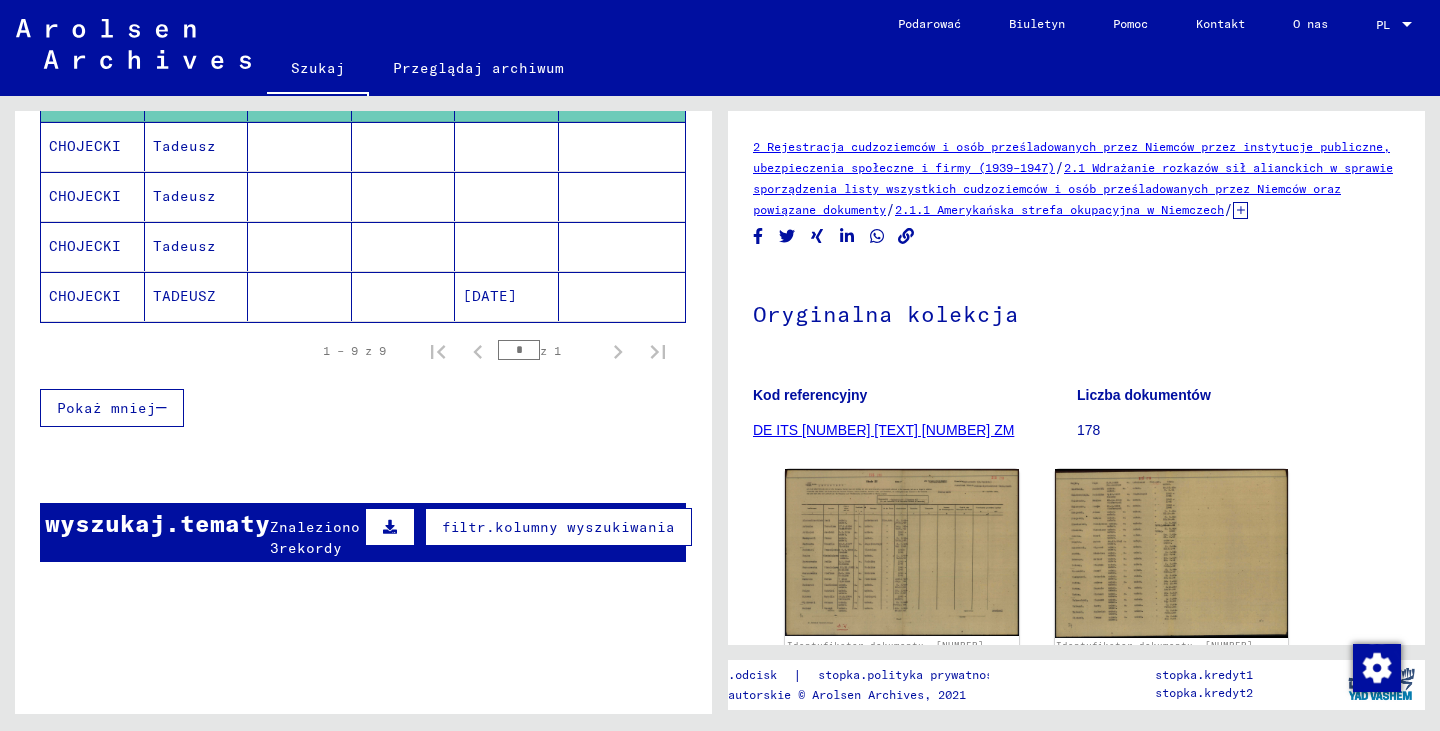 click on "Tadeusz" at bounding box center (184, 196) 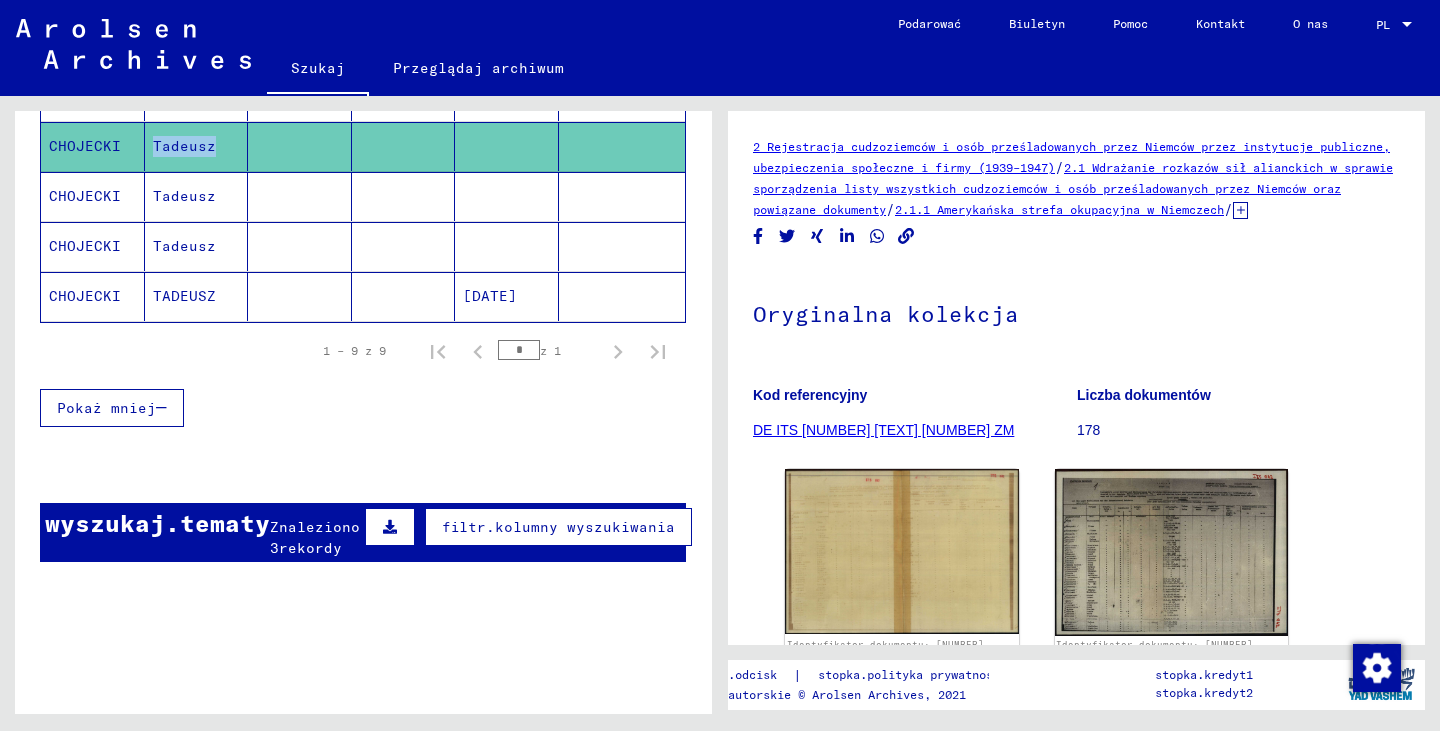 click on "Tadeusz" at bounding box center (197, 246) 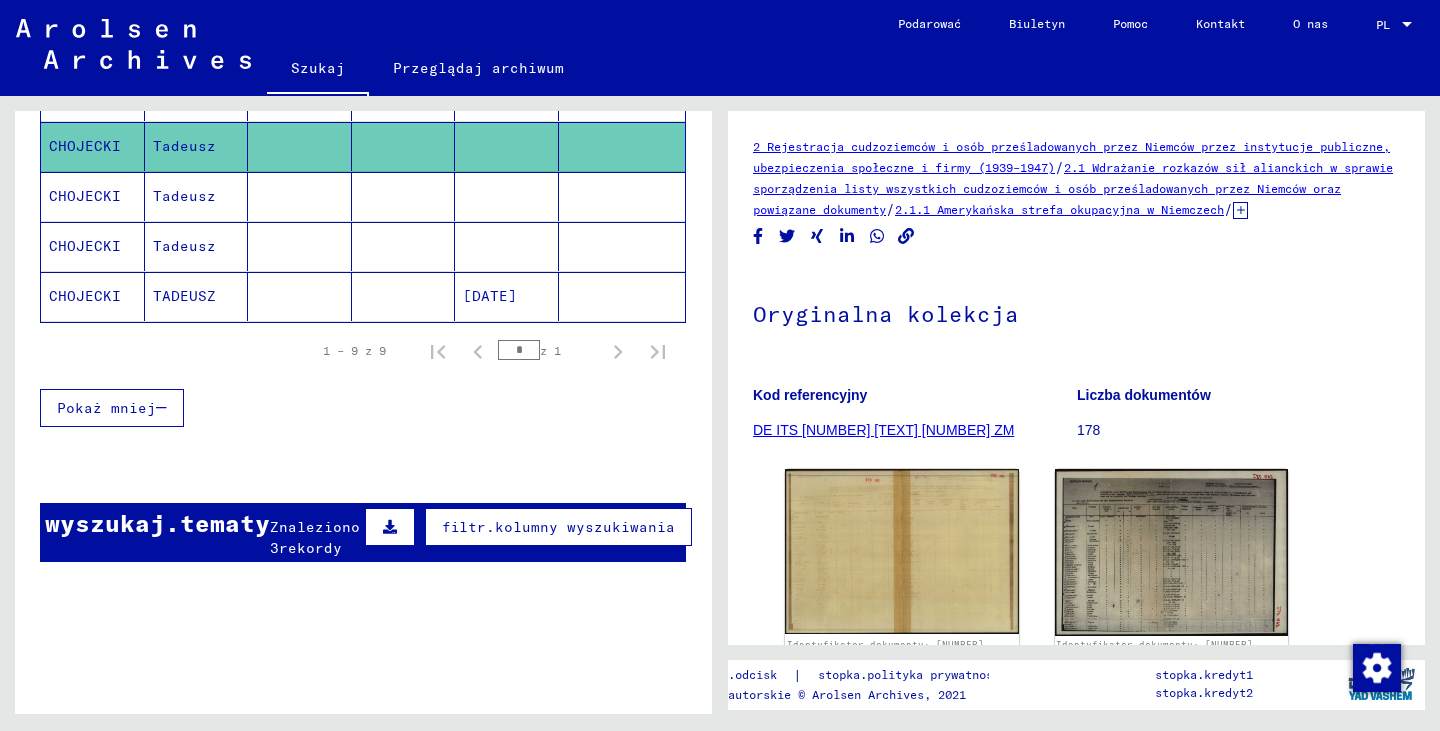 click on "Tadeusz" at bounding box center (184, 246) 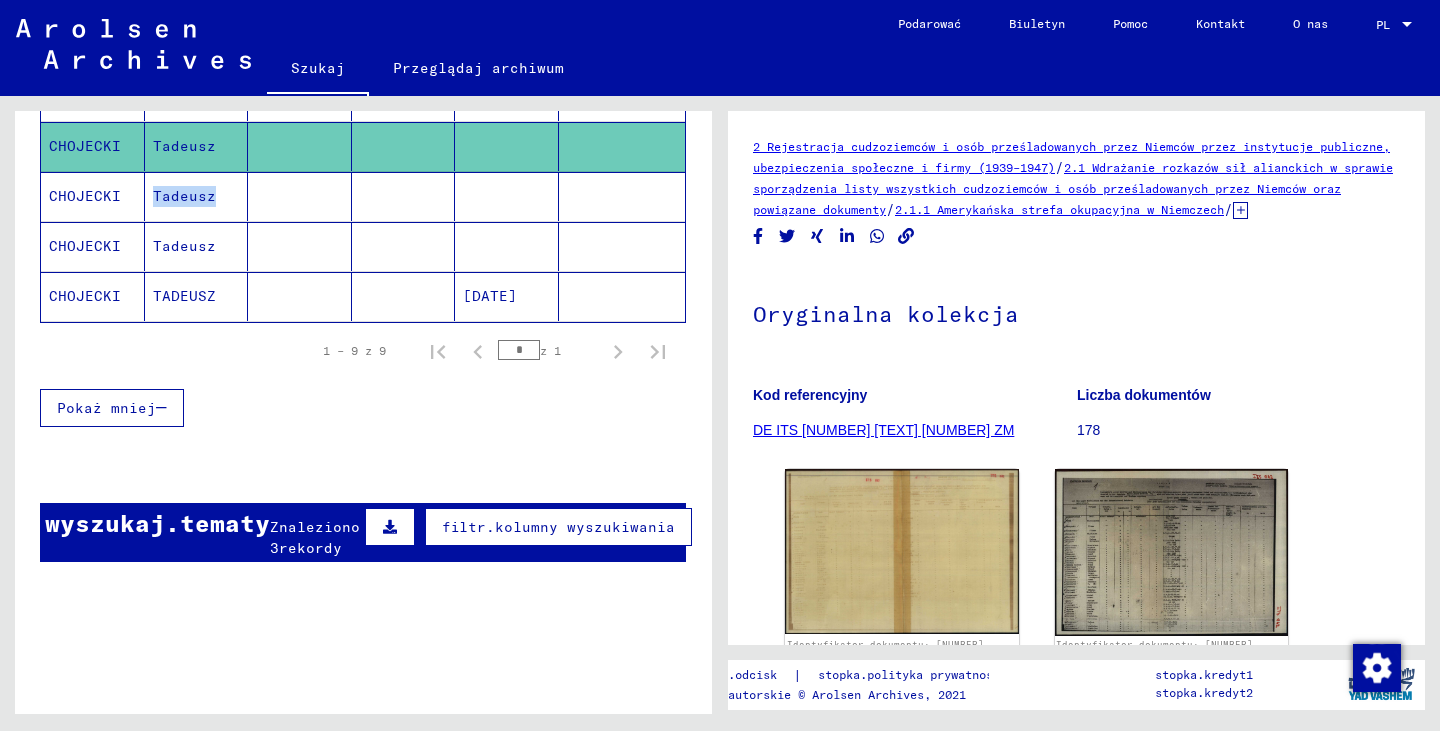 click on "Tadeusz" at bounding box center [184, 246] 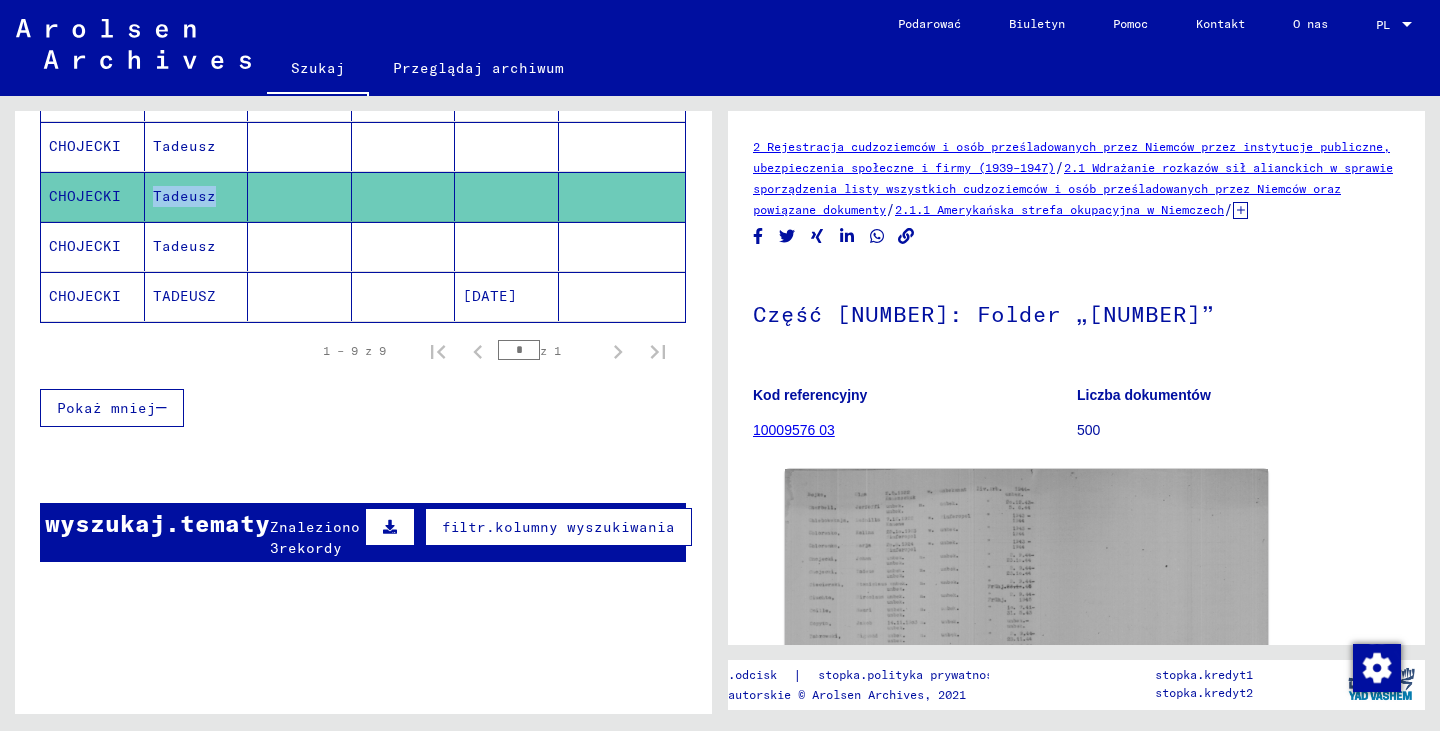 click on "Tadeusz" at bounding box center (197, 296) 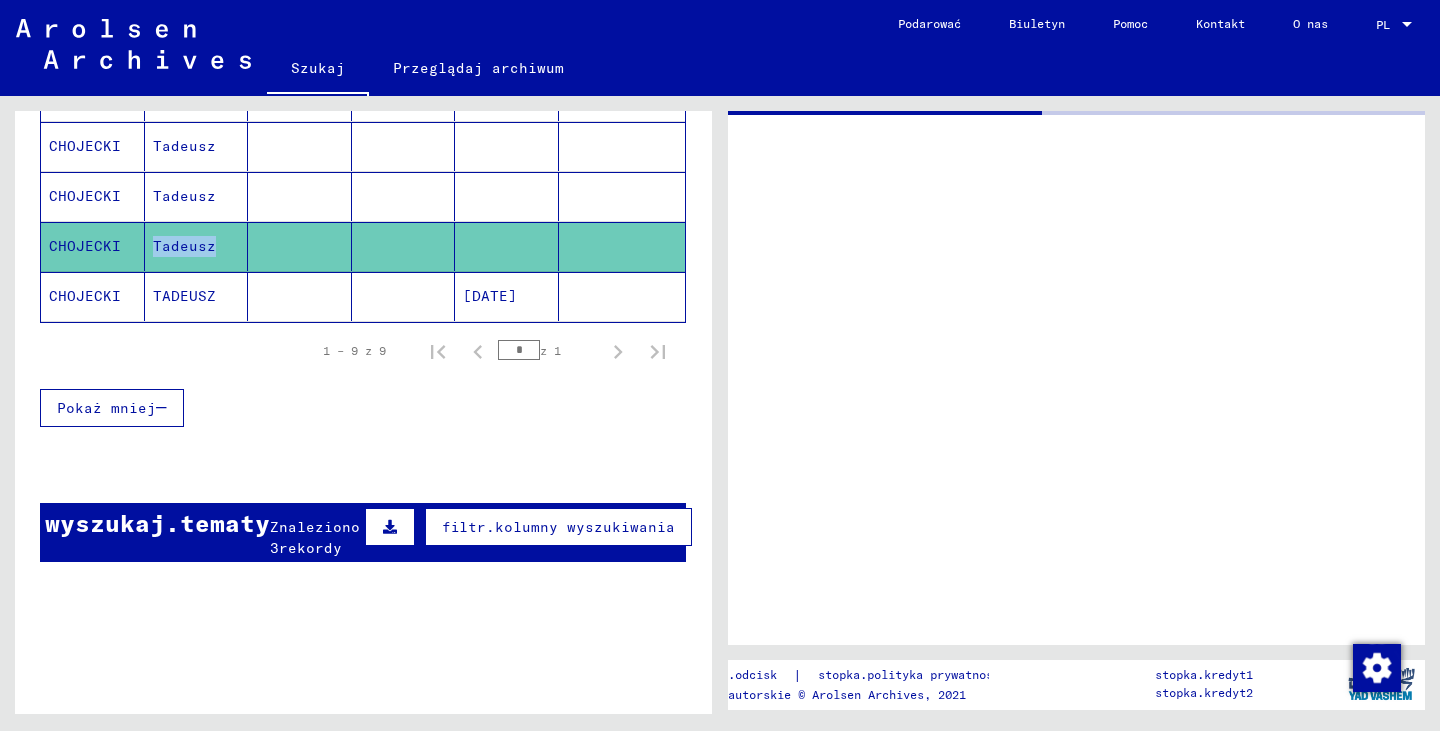 click on "Tadeusz" 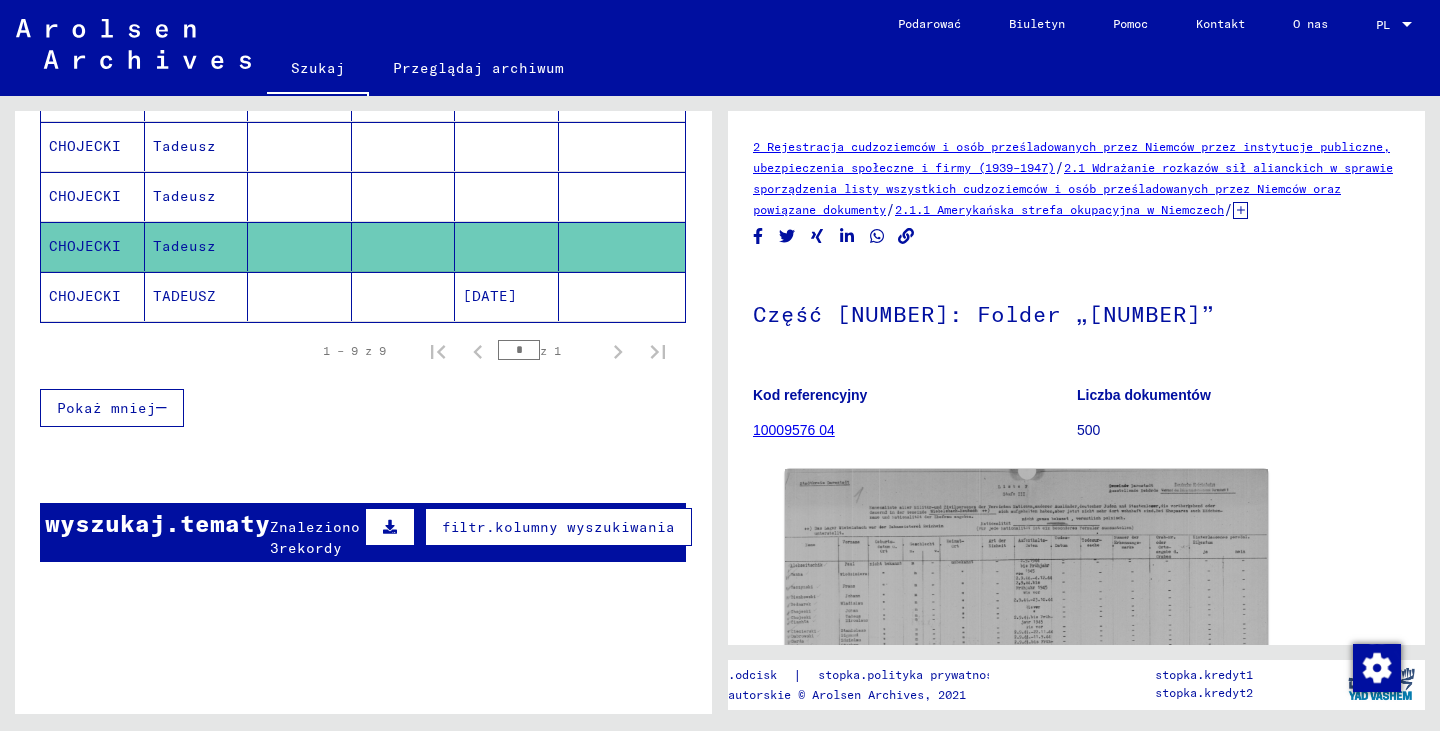 click on "TADEUSZ" 